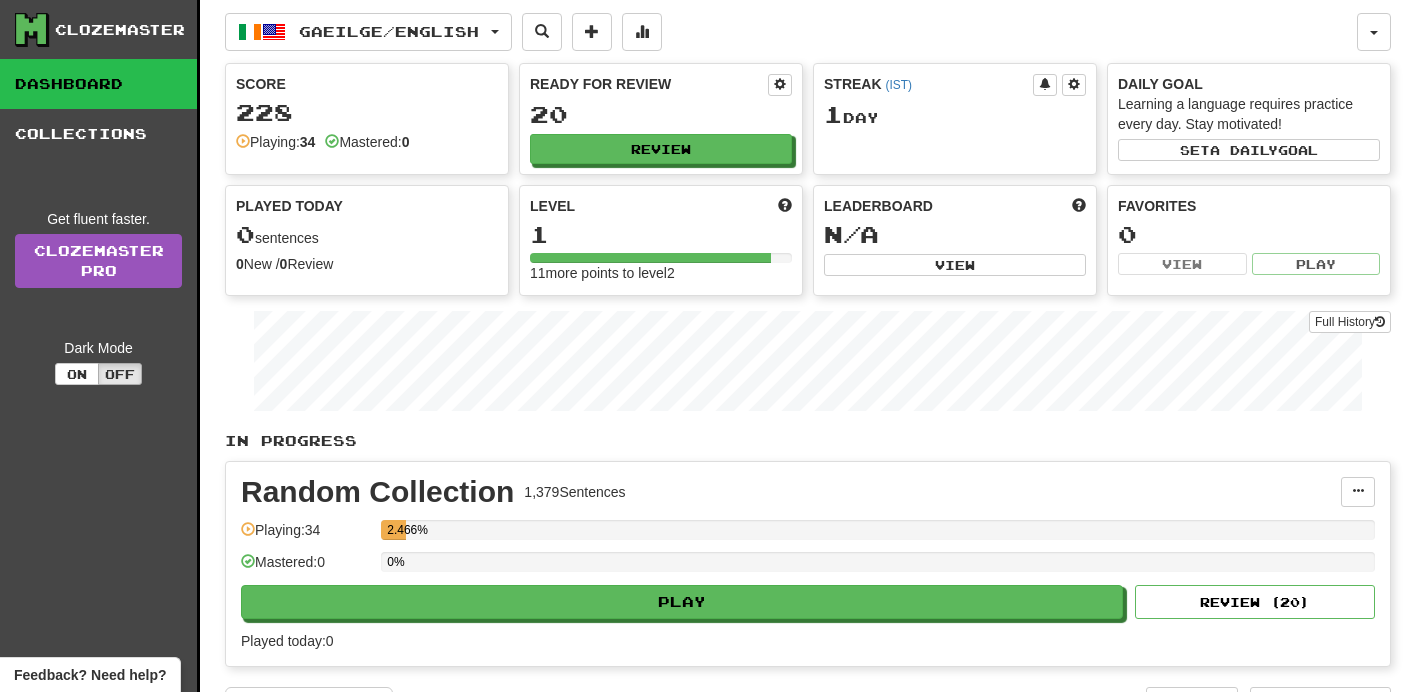scroll, scrollTop: 0, scrollLeft: 0, axis: both 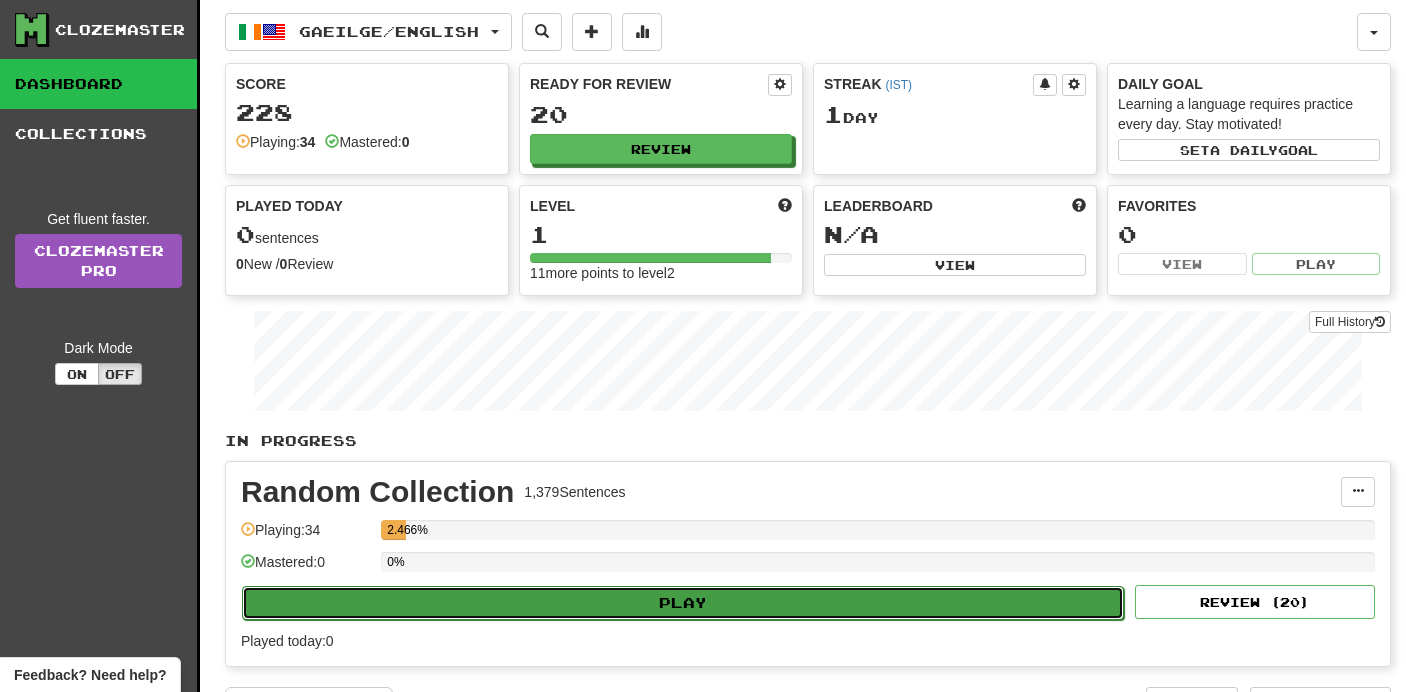 click on "Play" at bounding box center (683, 603) 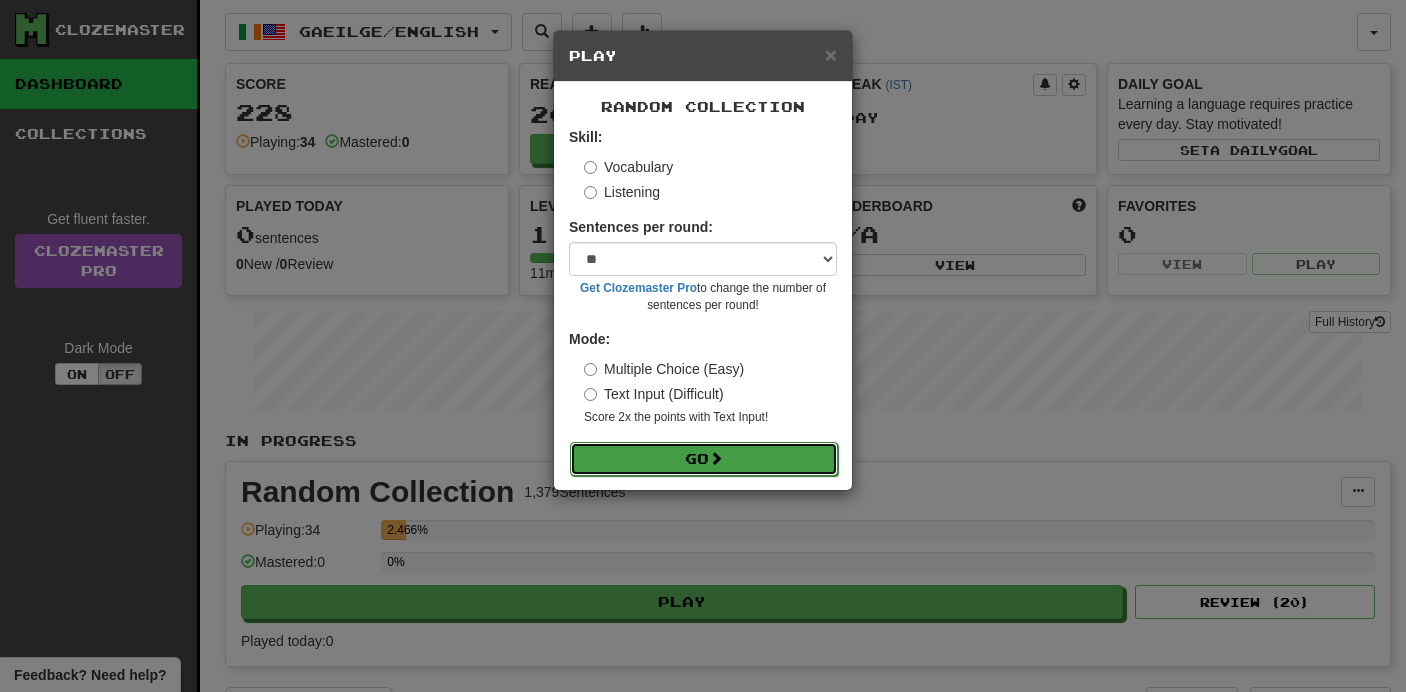 click on "Go" at bounding box center [704, 459] 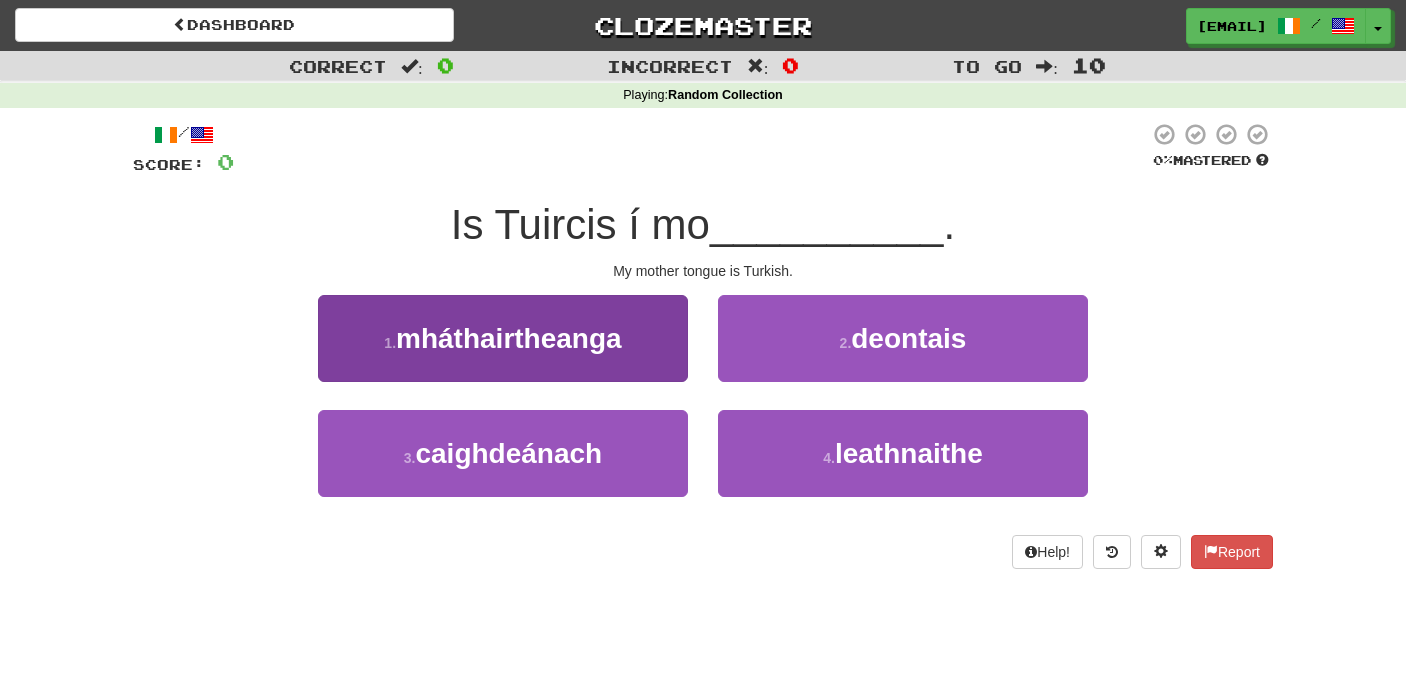 scroll, scrollTop: 0, scrollLeft: 0, axis: both 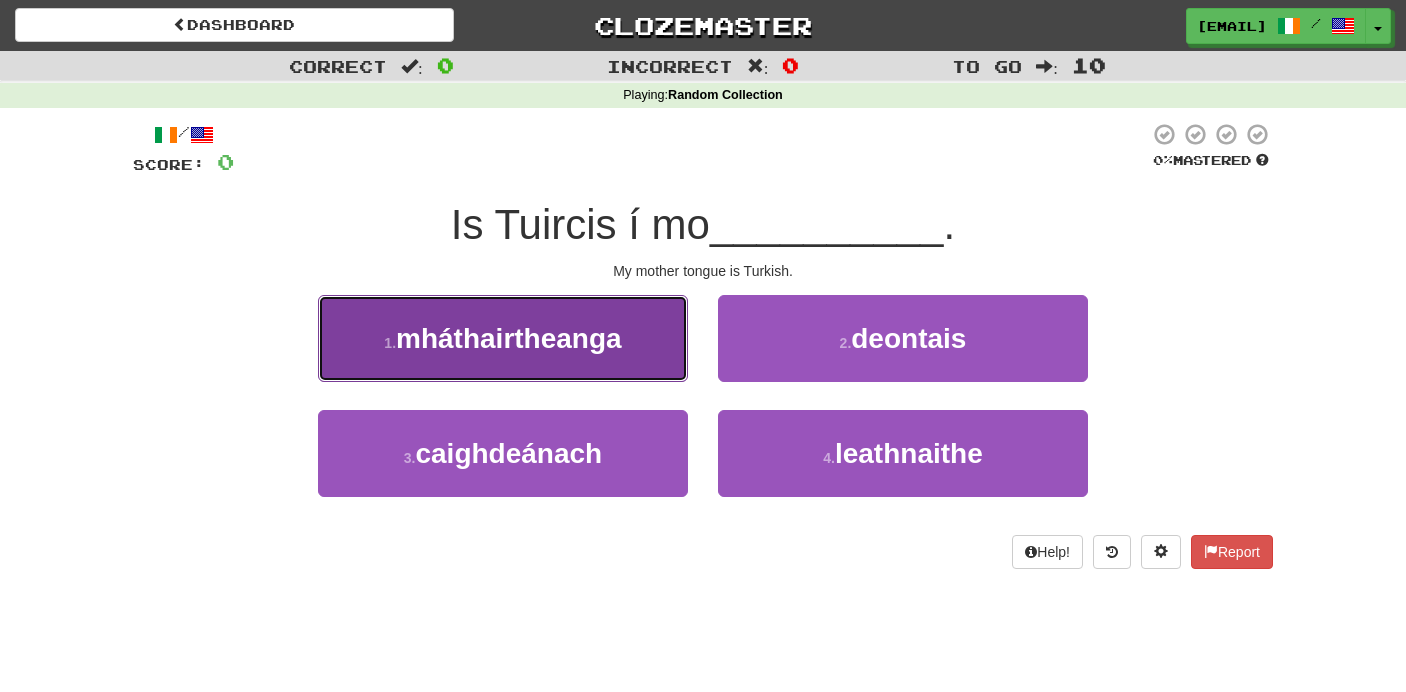 click on "mháthairtheanga" at bounding box center [509, 338] 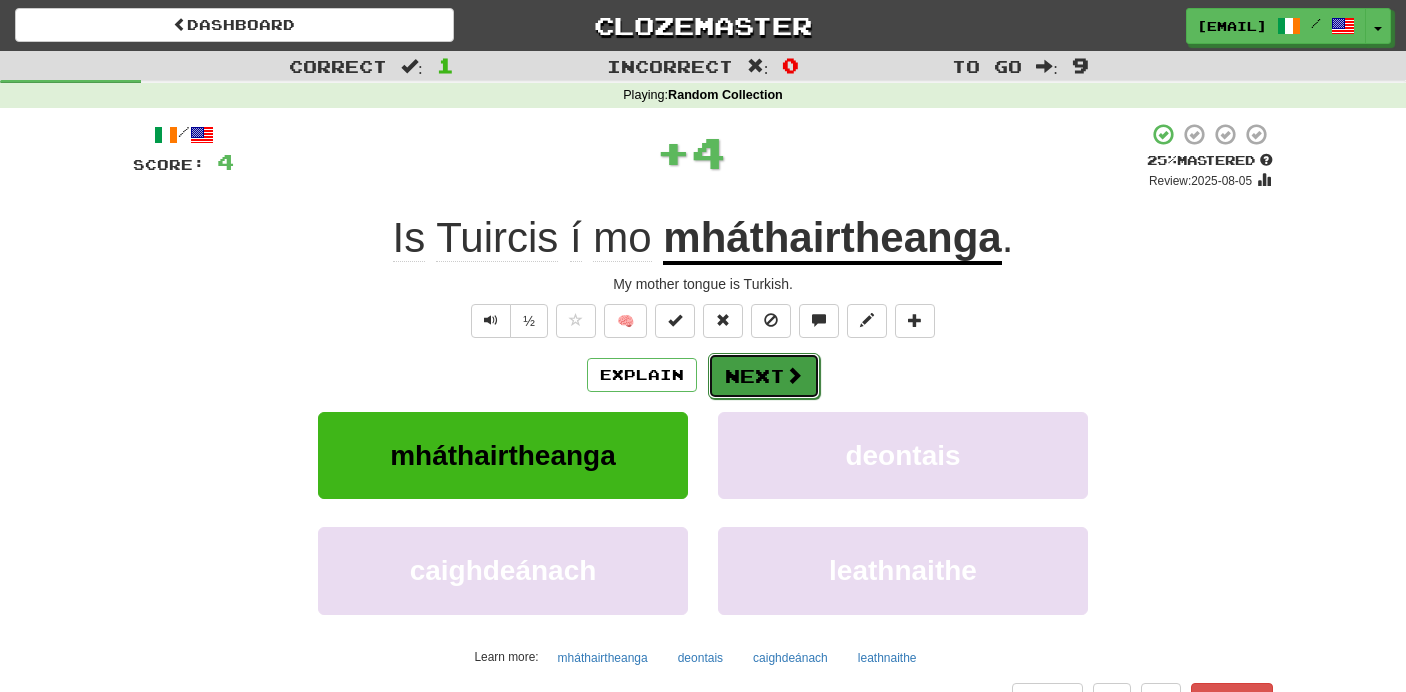 click on "Next" at bounding box center (764, 376) 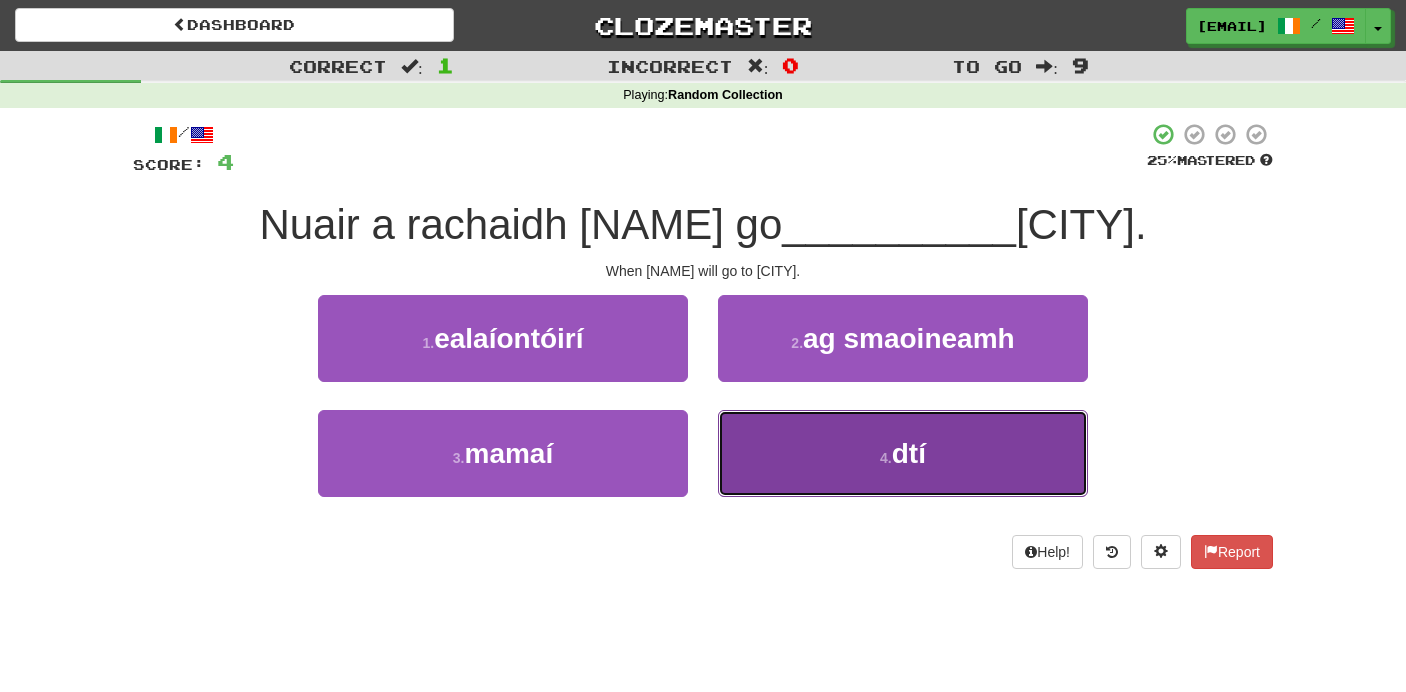 click on "4 .  dtí" at bounding box center (903, 453) 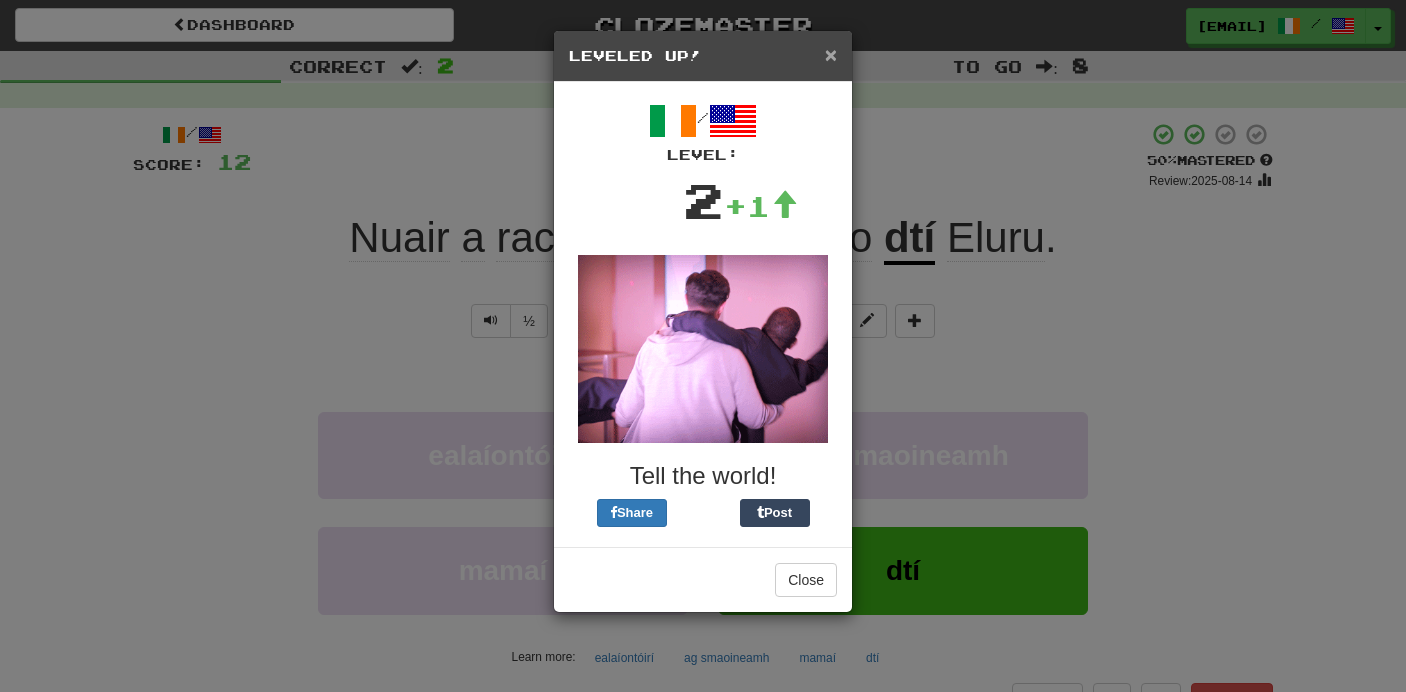 click on "×" at bounding box center (831, 54) 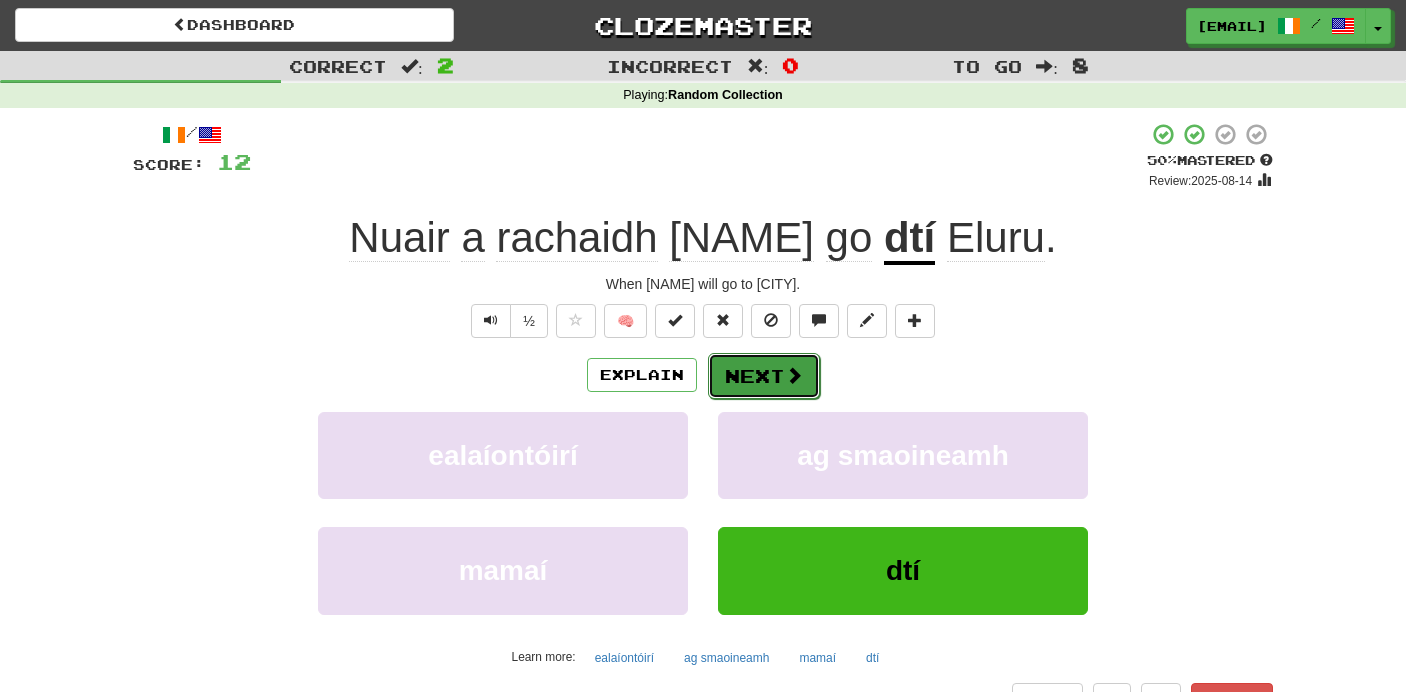 click on "Next" at bounding box center (764, 376) 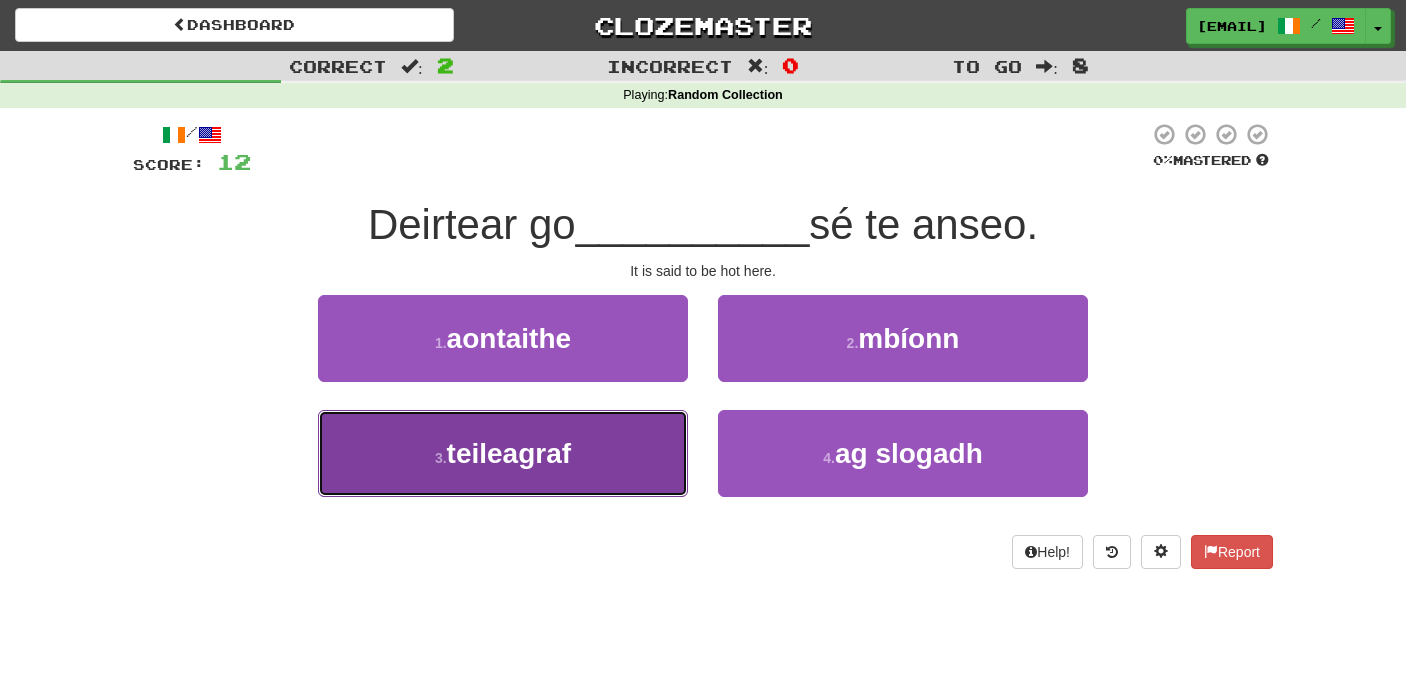 click on "3 .  teileagraf" at bounding box center (503, 453) 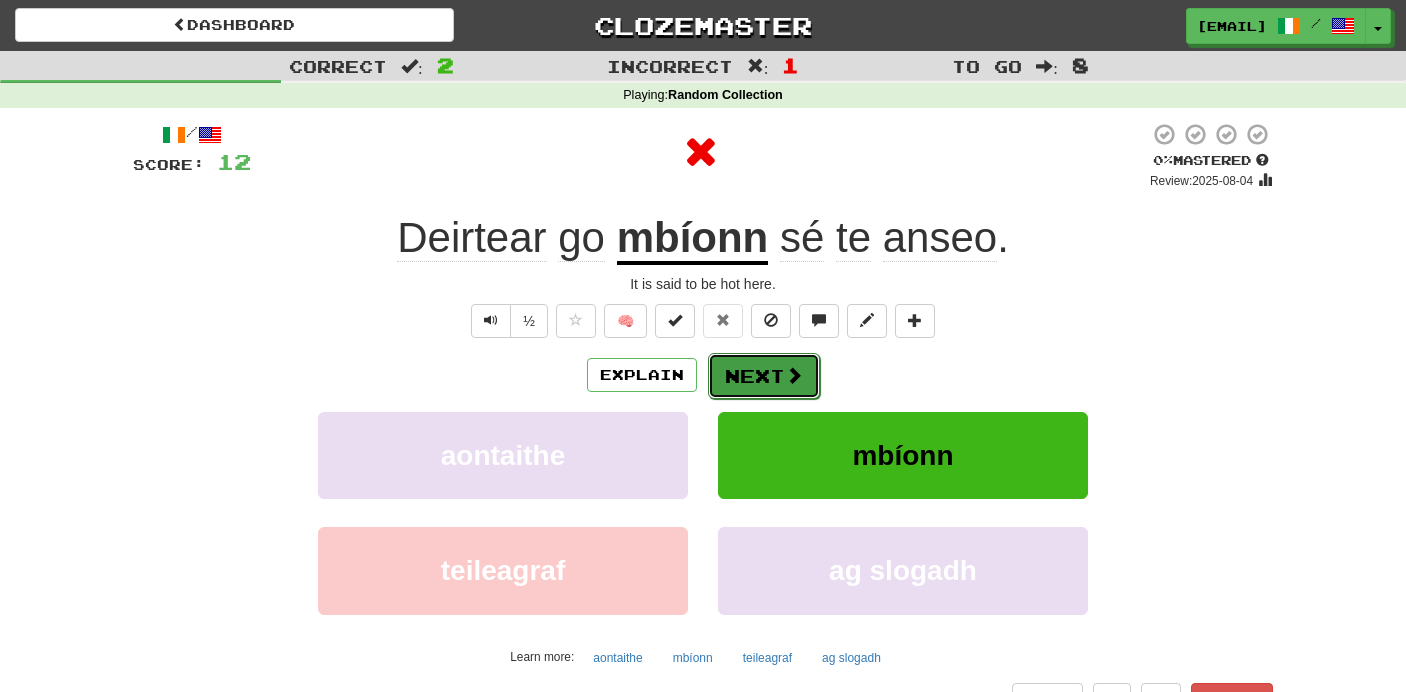 click at bounding box center (794, 375) 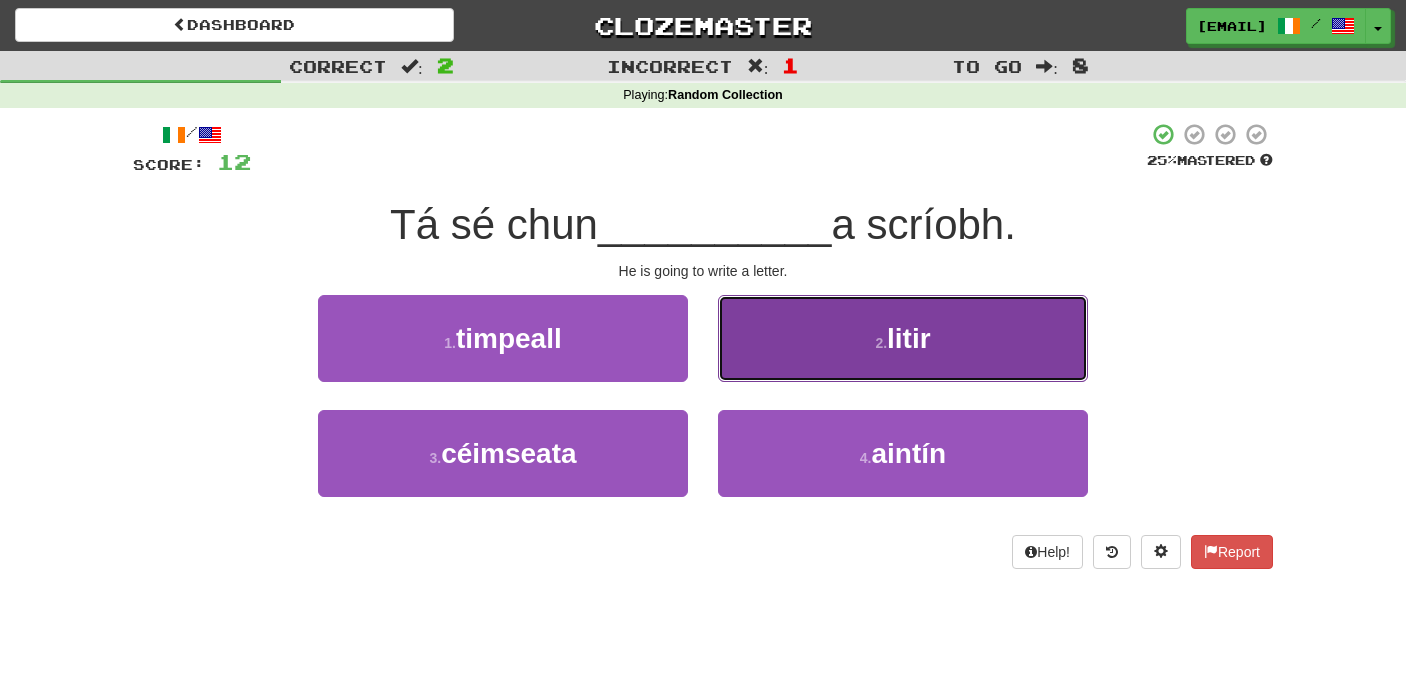 click on "2 .  litir" at bounding box center (903, 338) 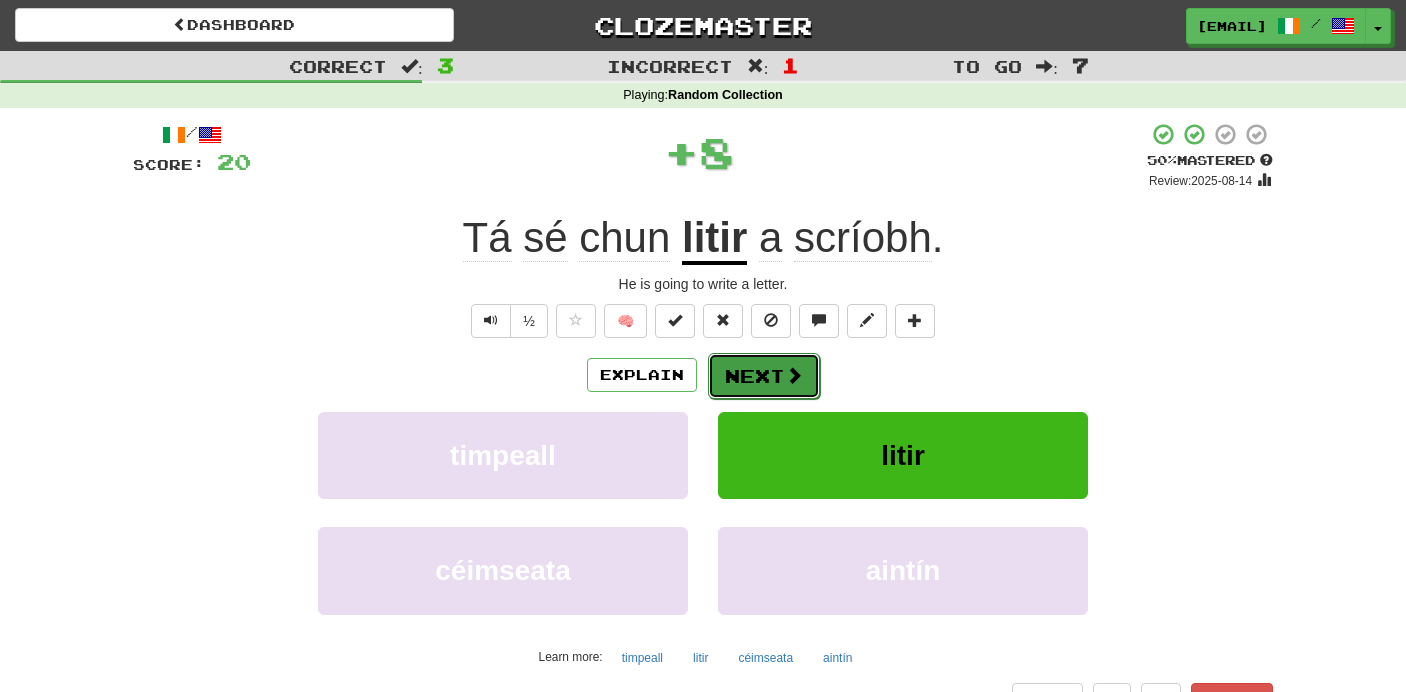 click on "Next" at bounding box center [764, 376] 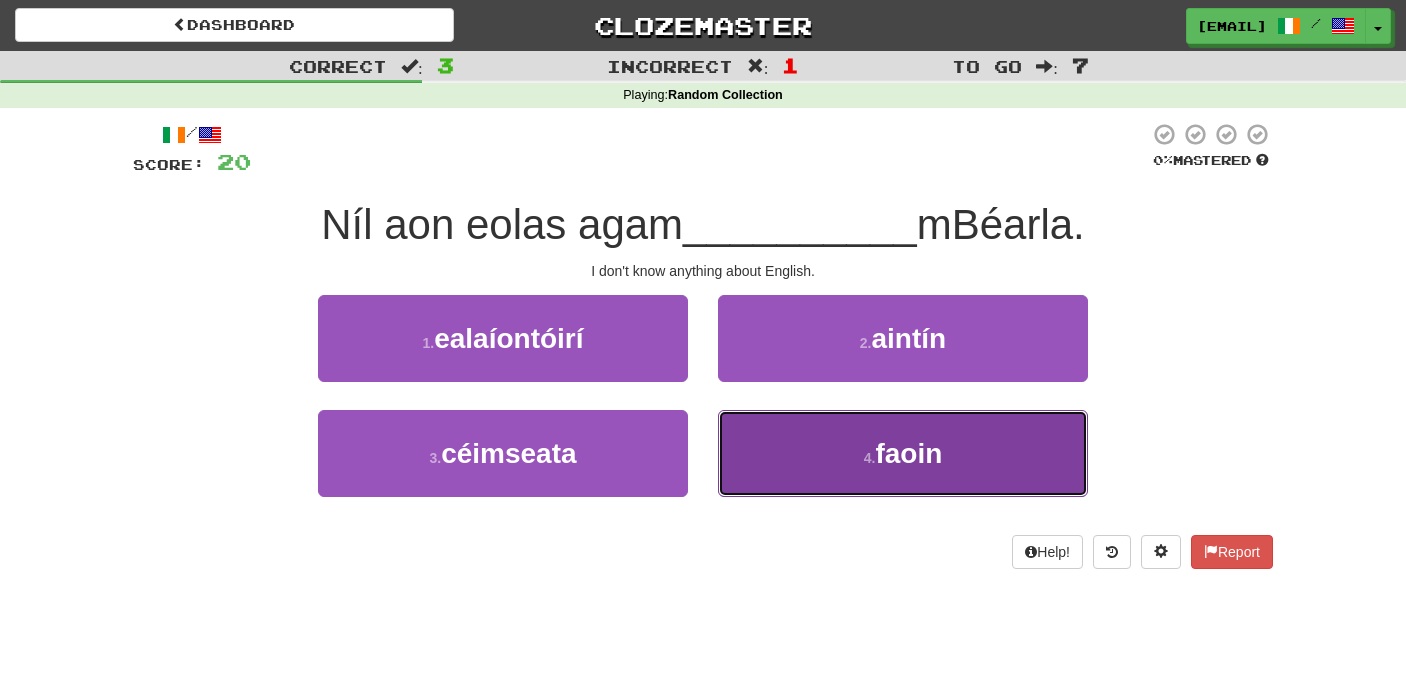click on "4 .  faoin" at bounding box center (903, 453) 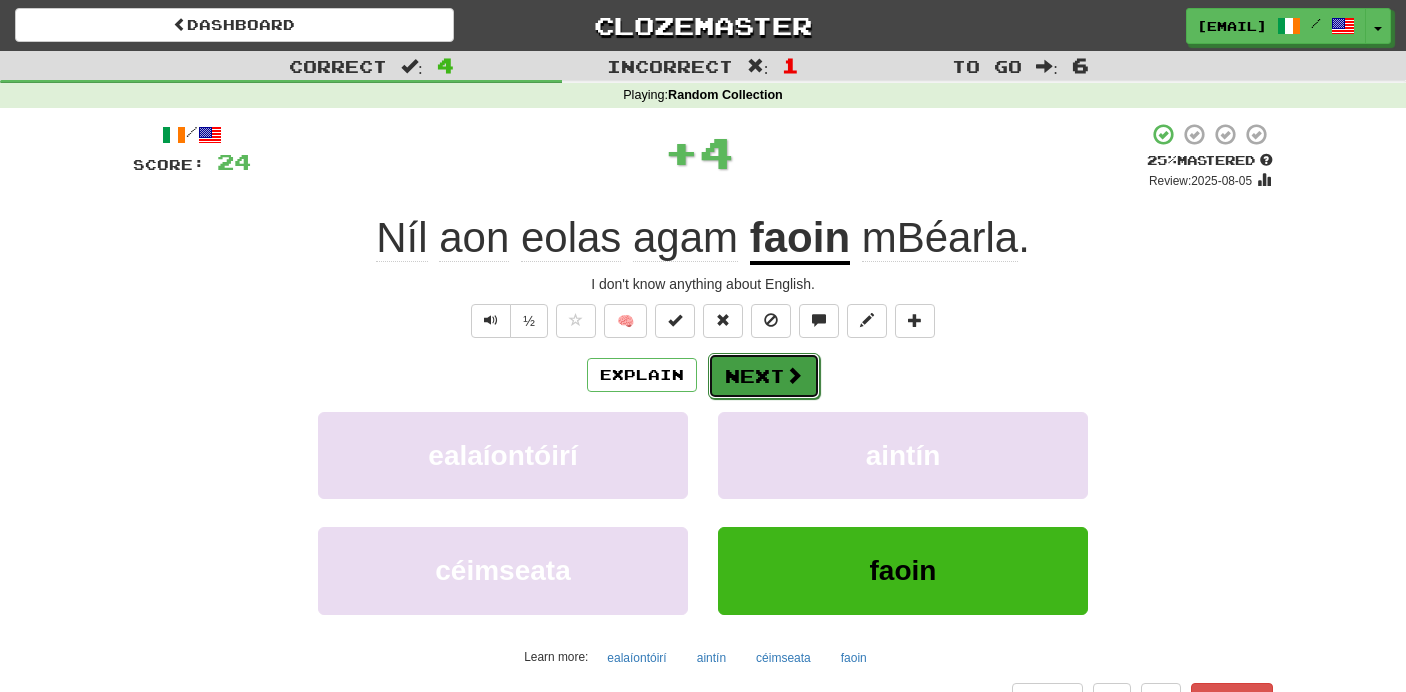 click at bounding box center (794, 375) 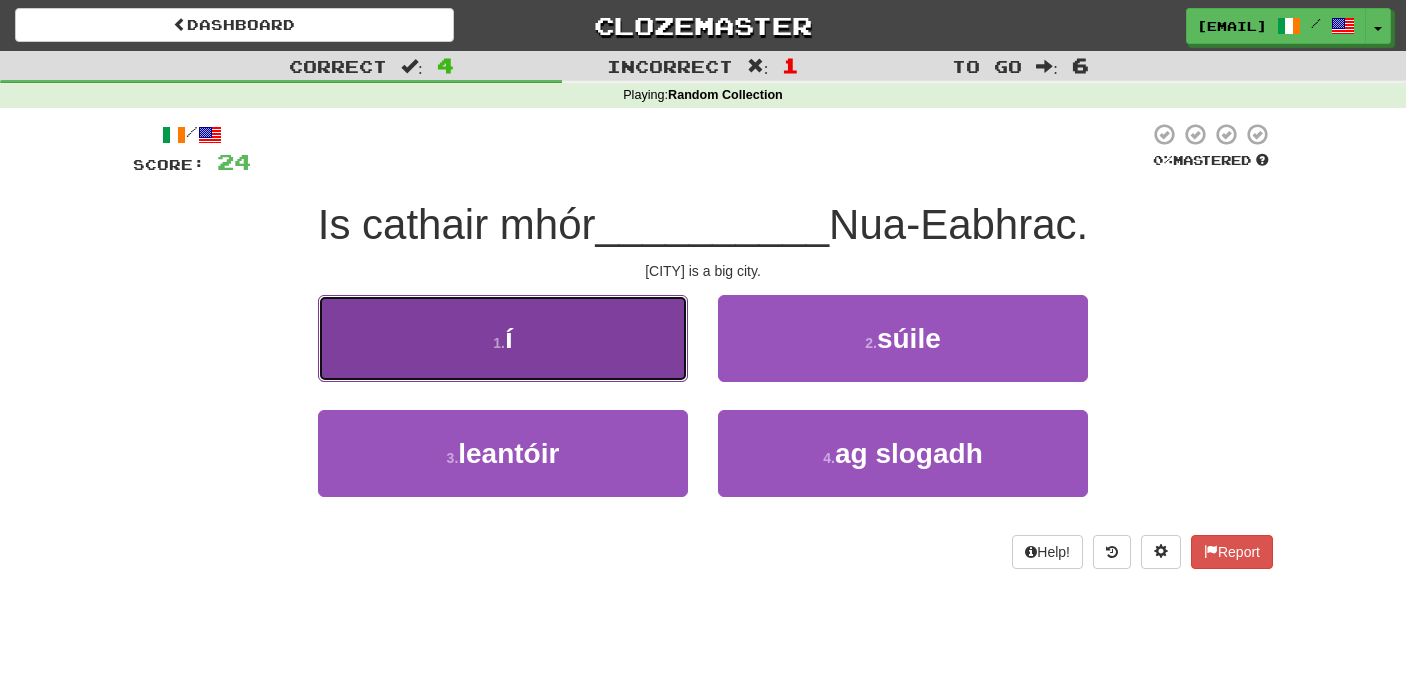 click on "1 .  í" at bounding box center (503, 338) 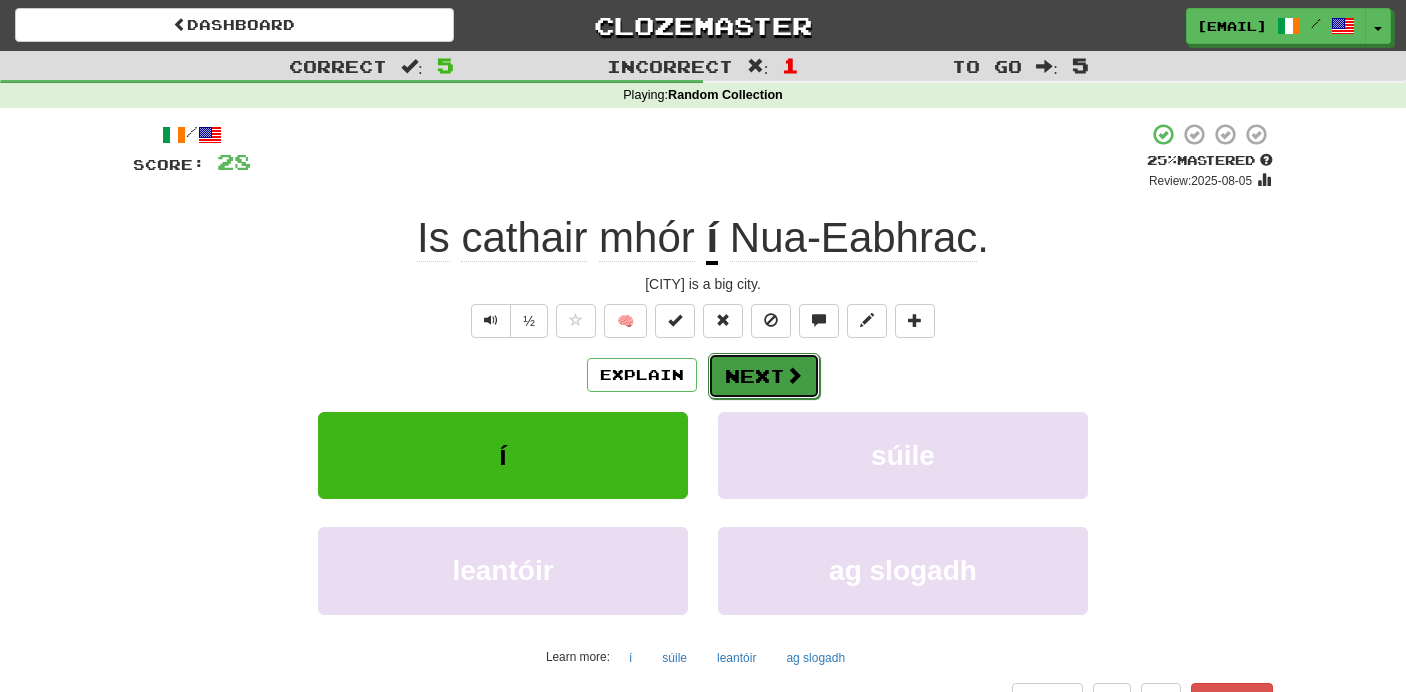 click on "Next" at bounding box center [764, 376] 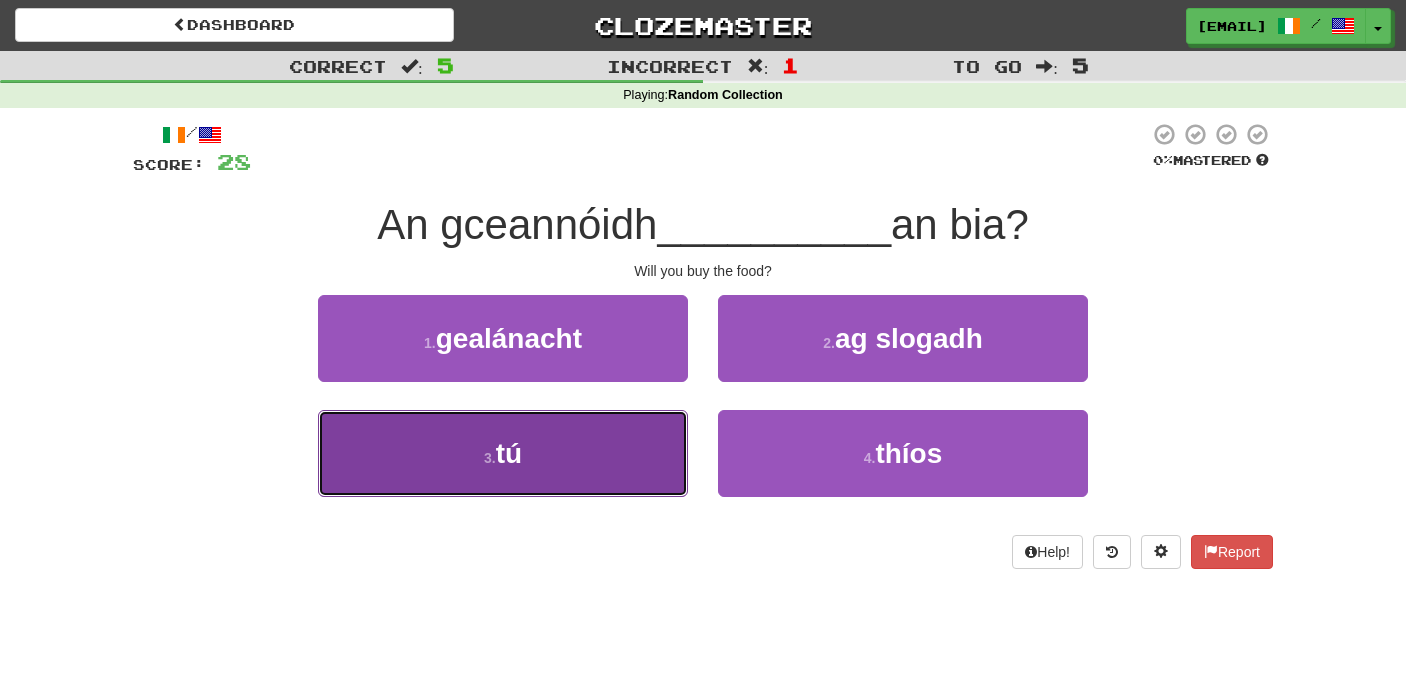 click on "3 .  tú" at bounding box center [503, 453] 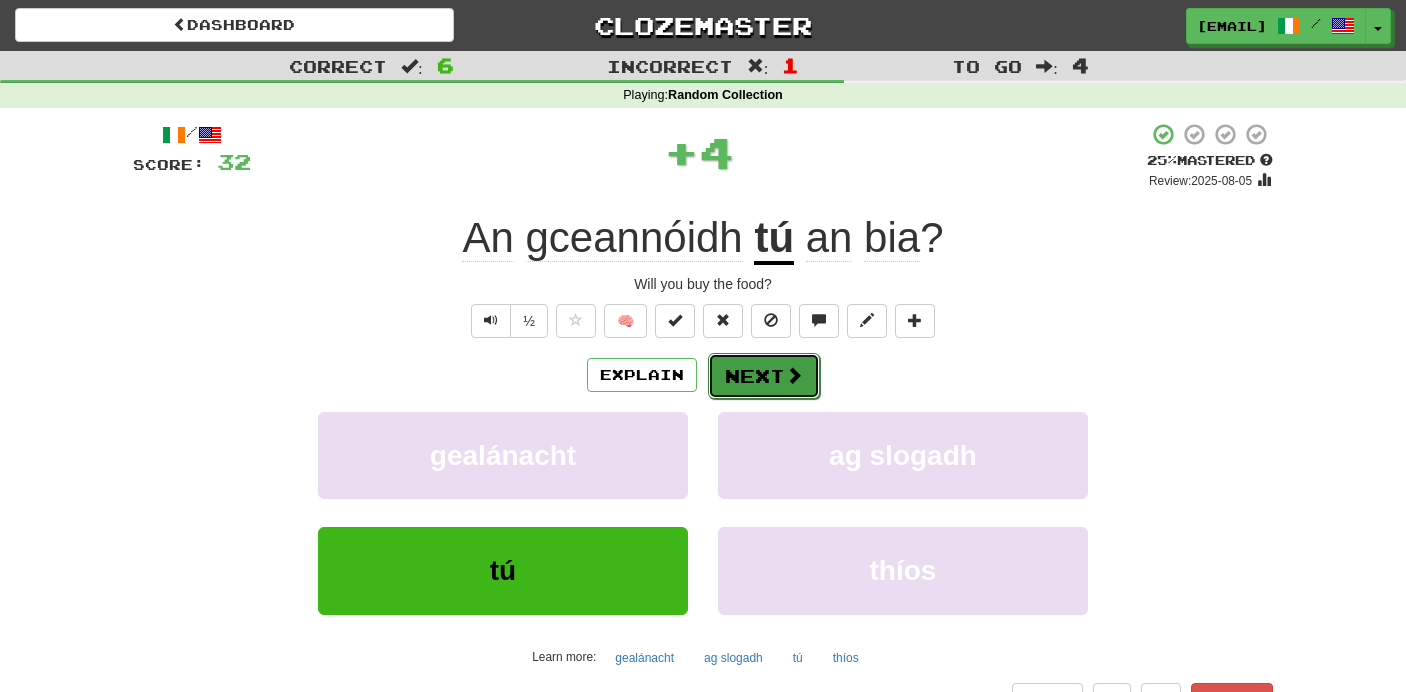 click on "Next" at bounding box center [764, 376] 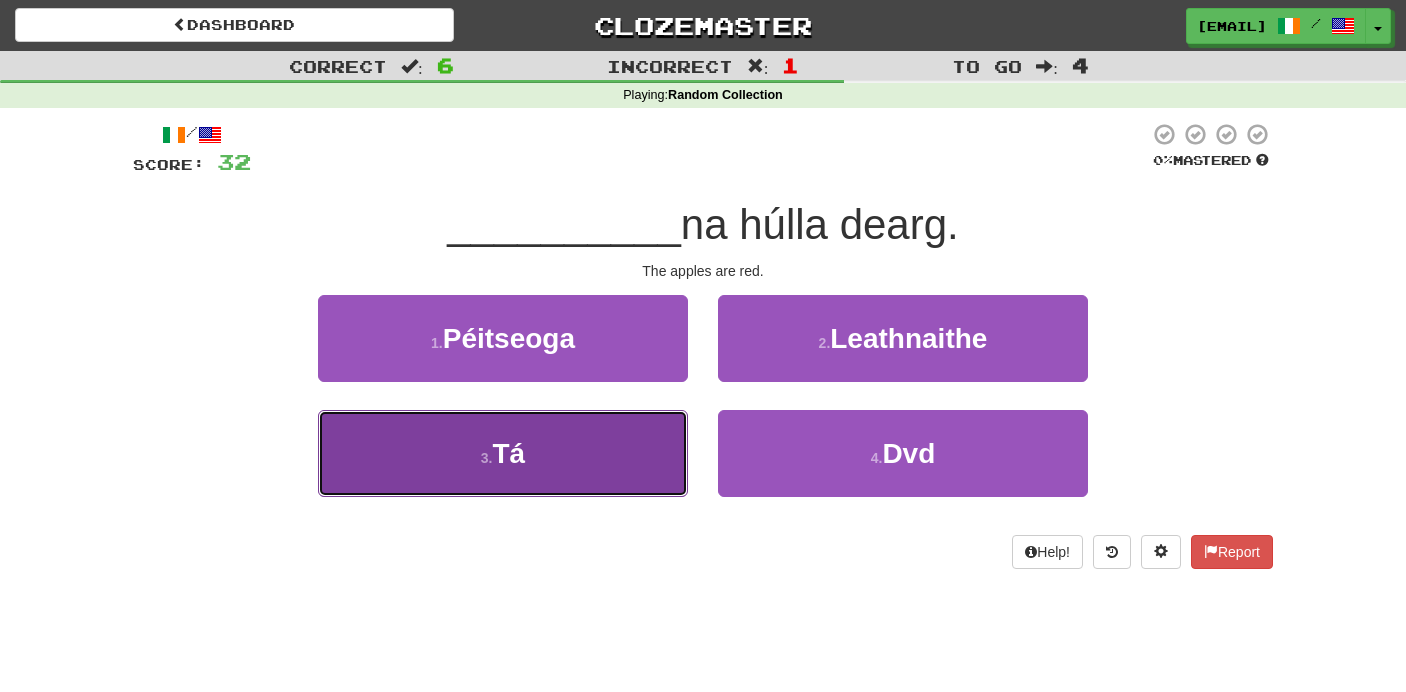 click on "3 .  Tá" at bounding box center [503, 453] 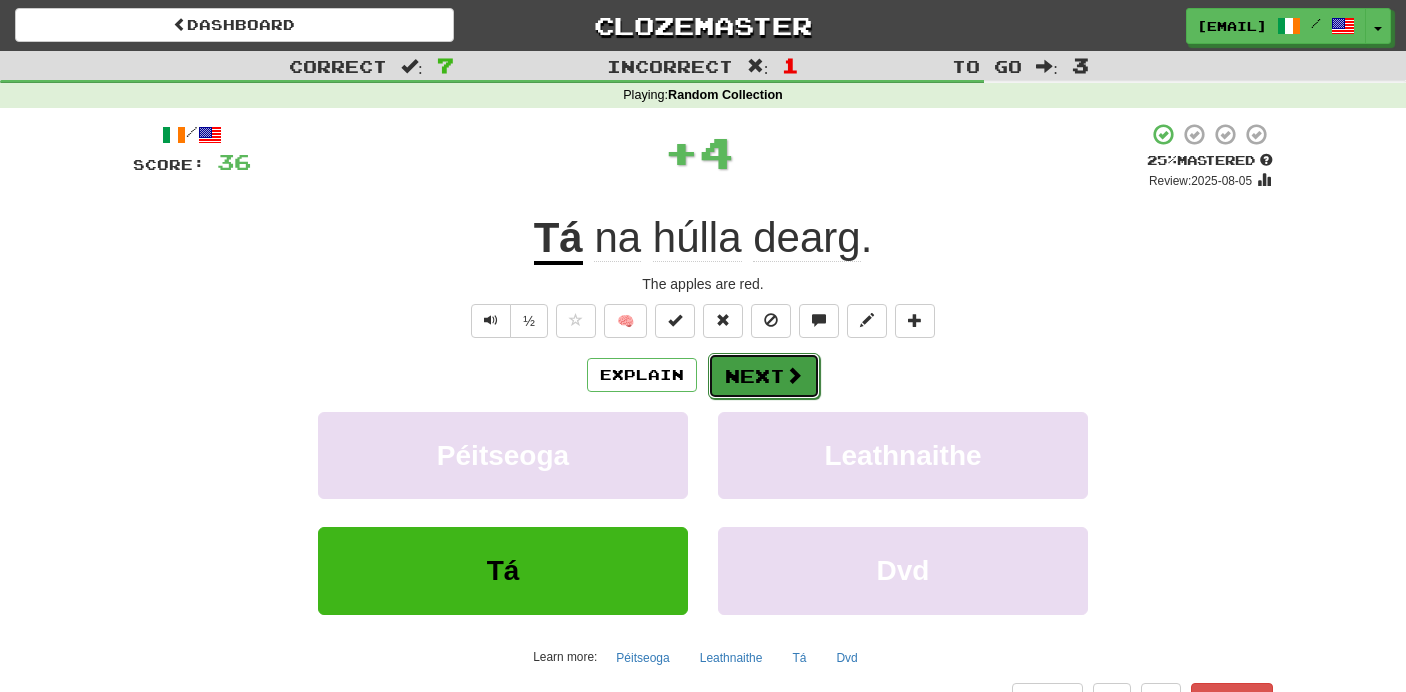 click on "Next" at bounding box center (764, 376) 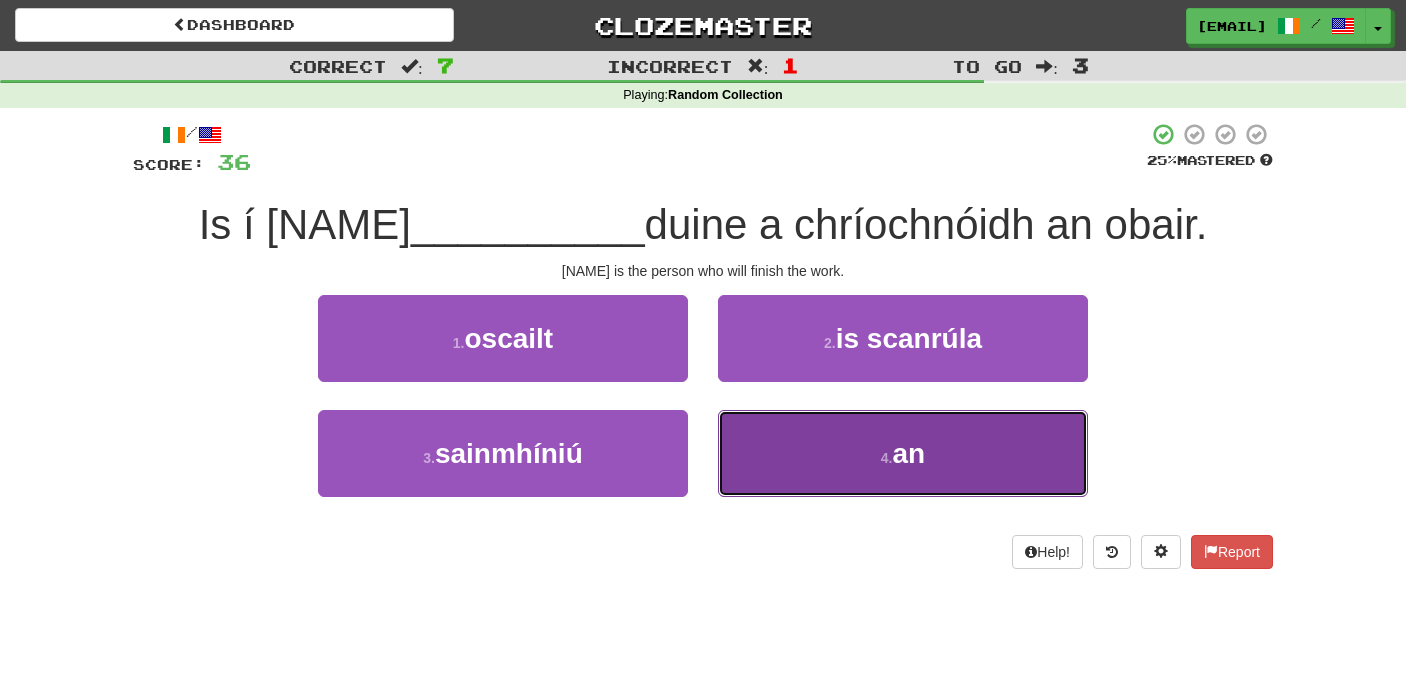 click on "4 .  an" at bounding box center (903, 453) 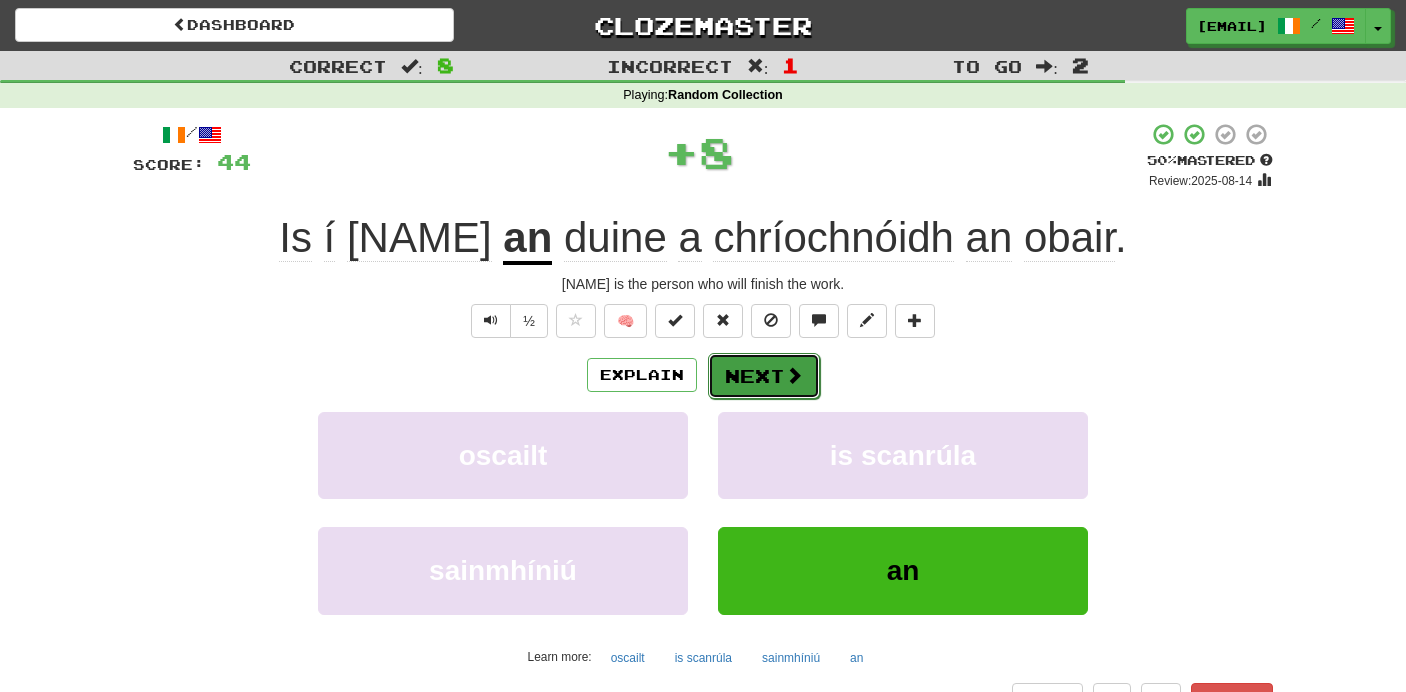 click on "Next" at bounding box center [764, 376] 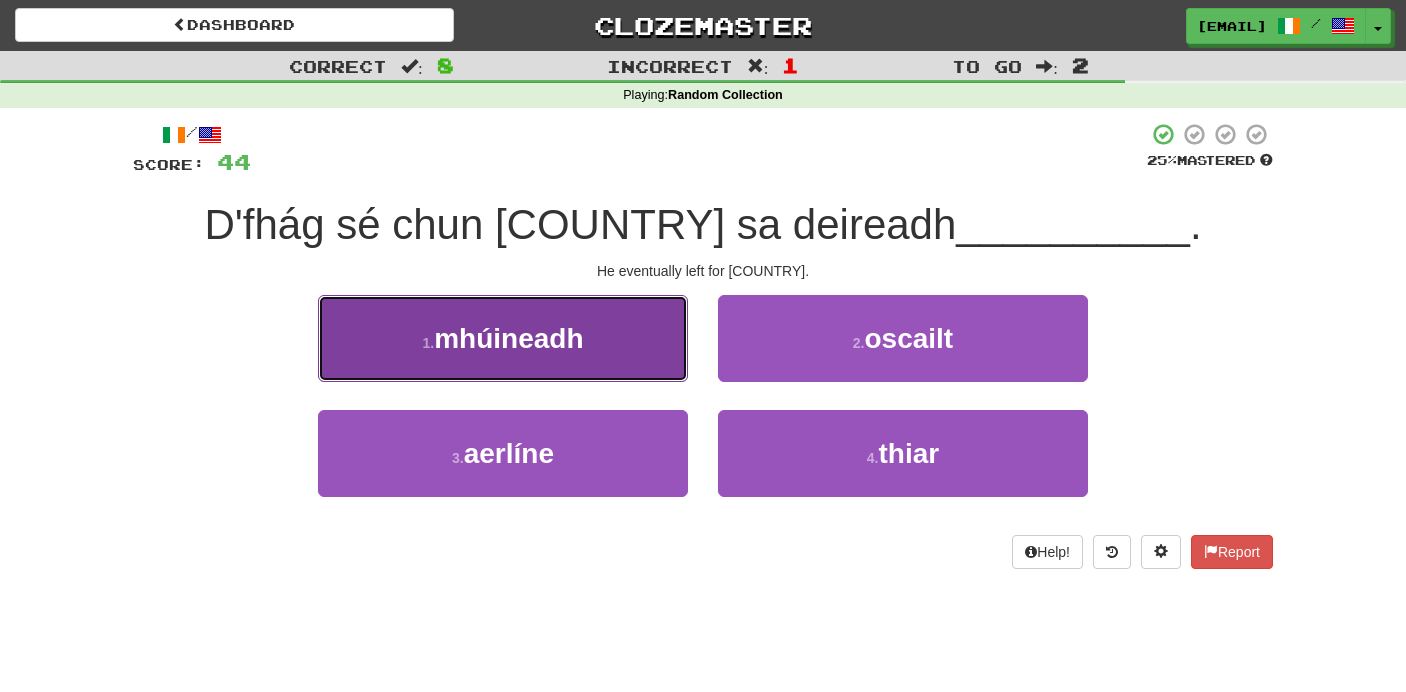 click on "1 .  mhúineadh" at bounding box center (503, 338) 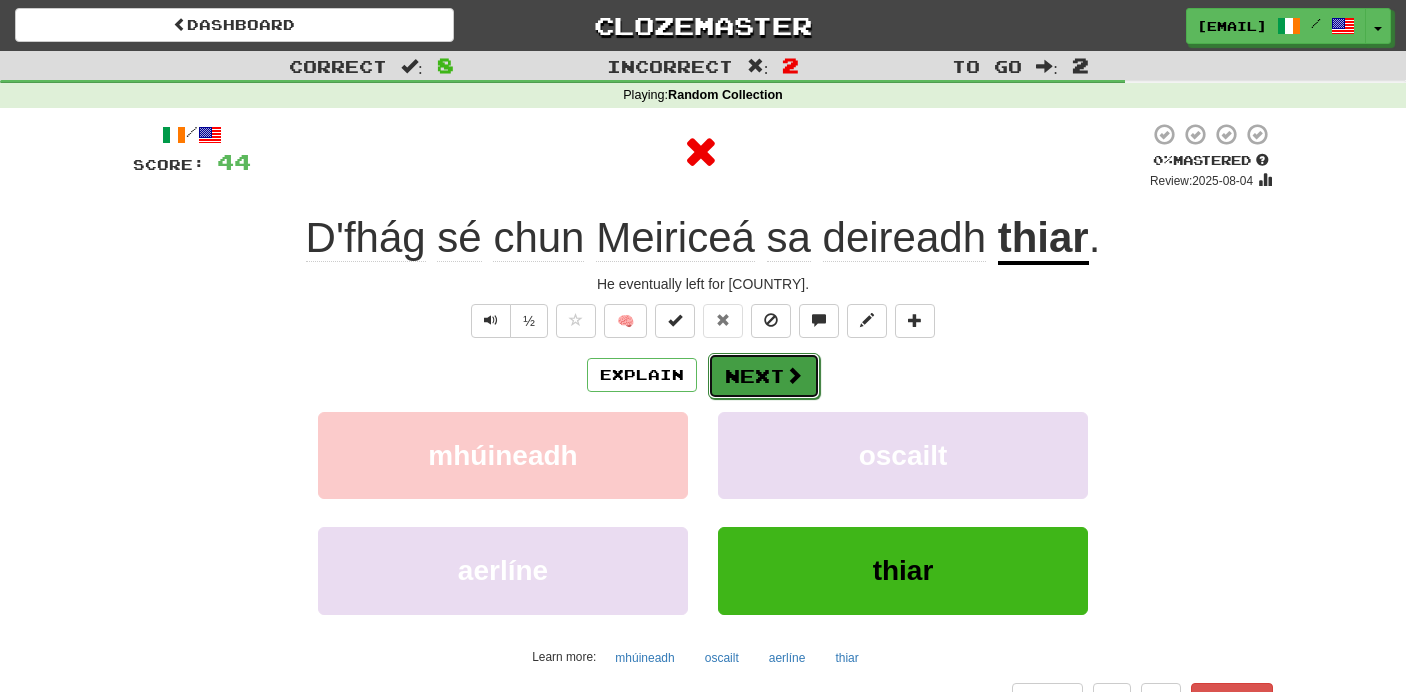 click at bounding box center (794, 375) 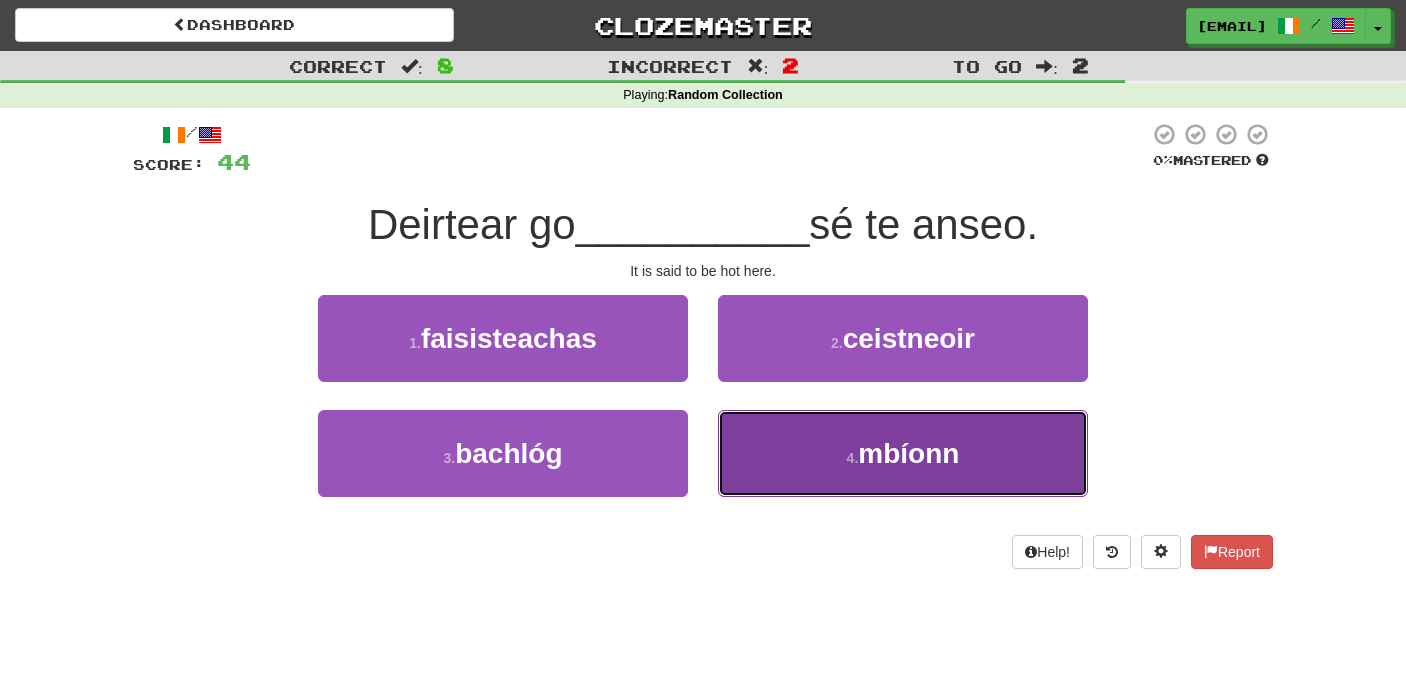 click on "4 .  mbíonn" at bounding box center (903, 453) 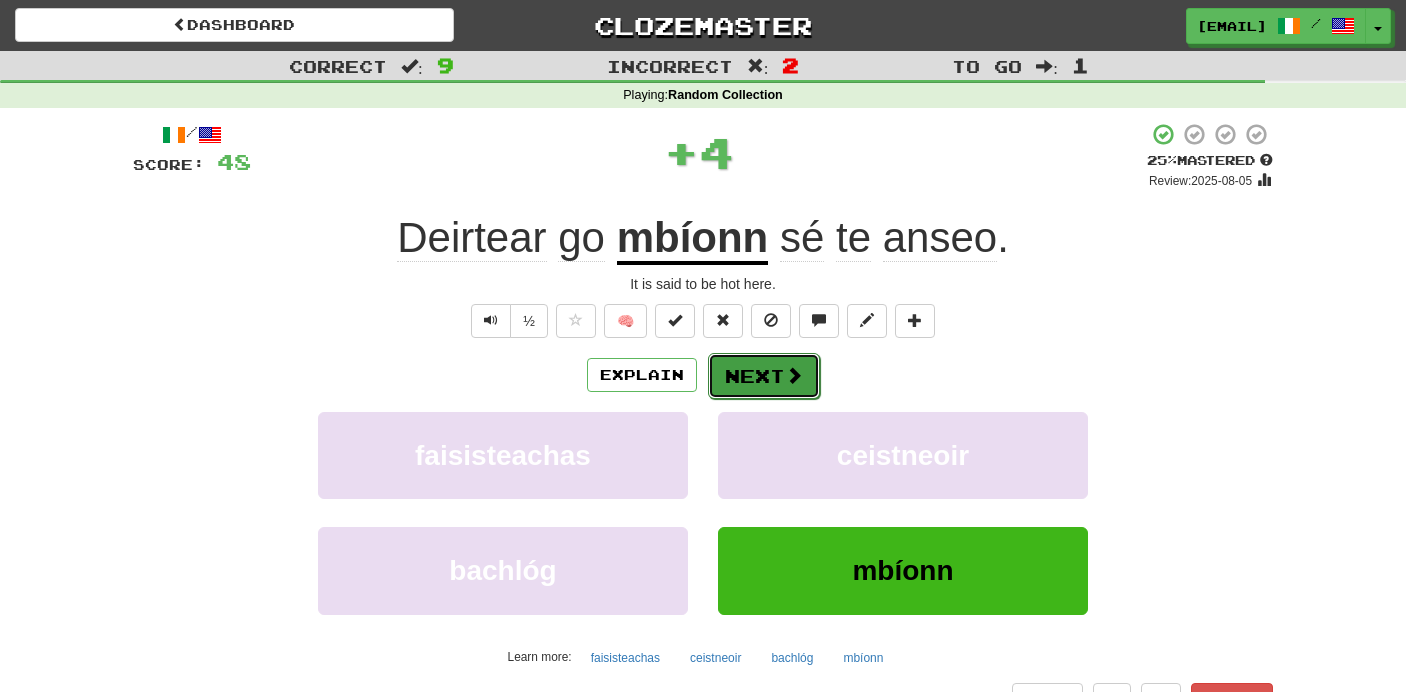 click on "Next" at bounding box center (764, 376) 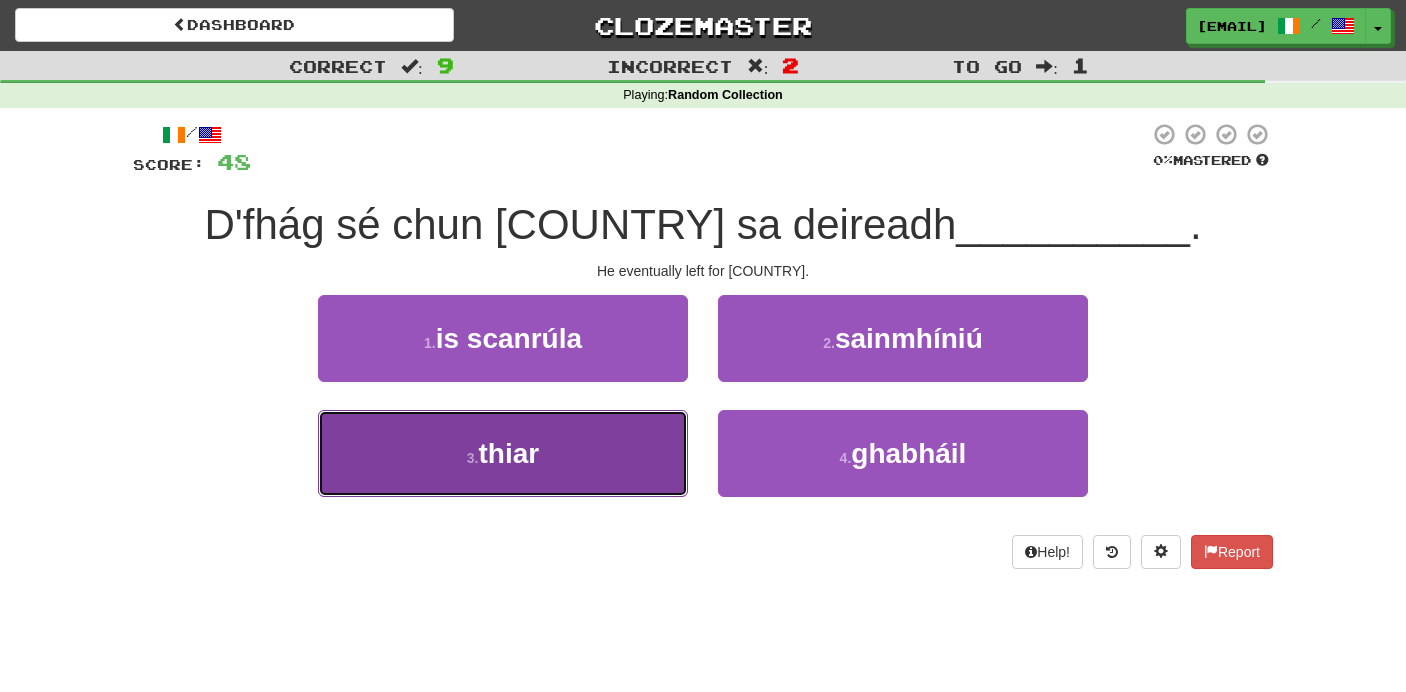 click on "3 .  thiar" at bounding box center (503, 453) 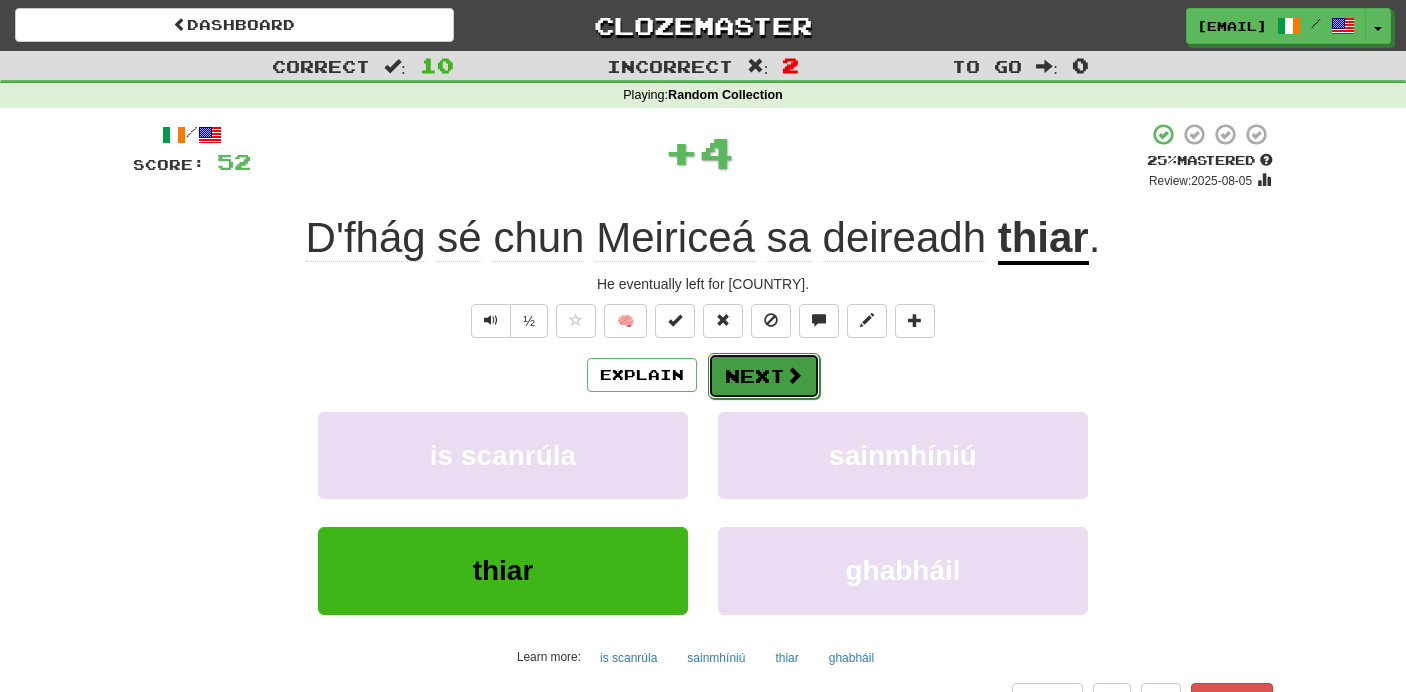 click on "Next" at bounding box center [764, 376] 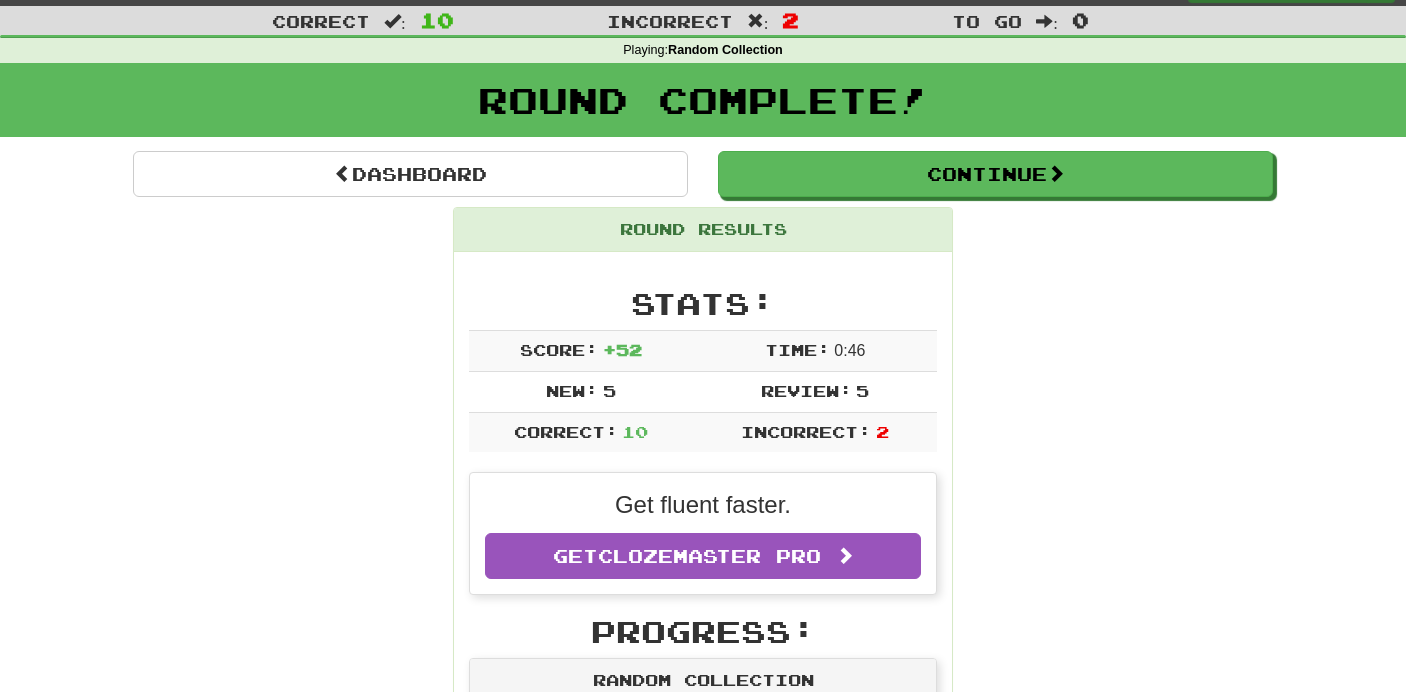 scroll, scrollTop: 46, scrollLeft: 0, axis: vertical 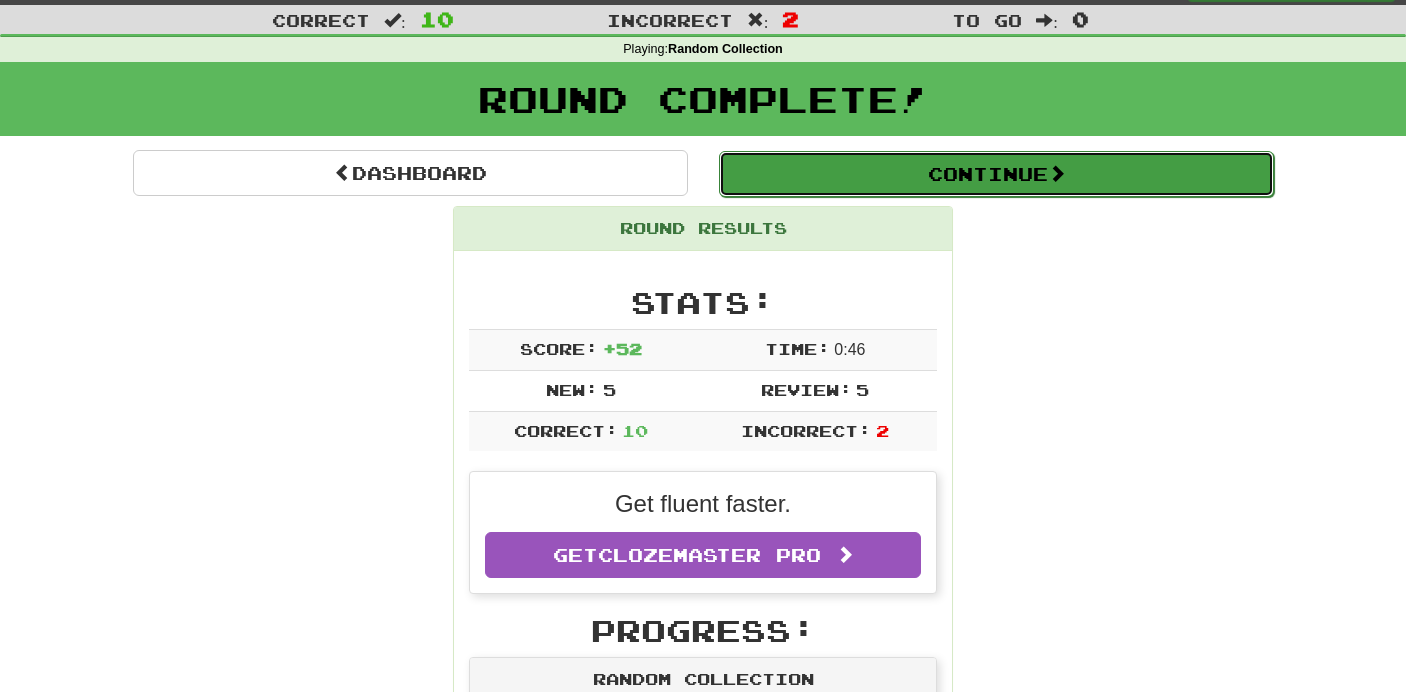 click on "Continue" at bounding box center (996, 174) 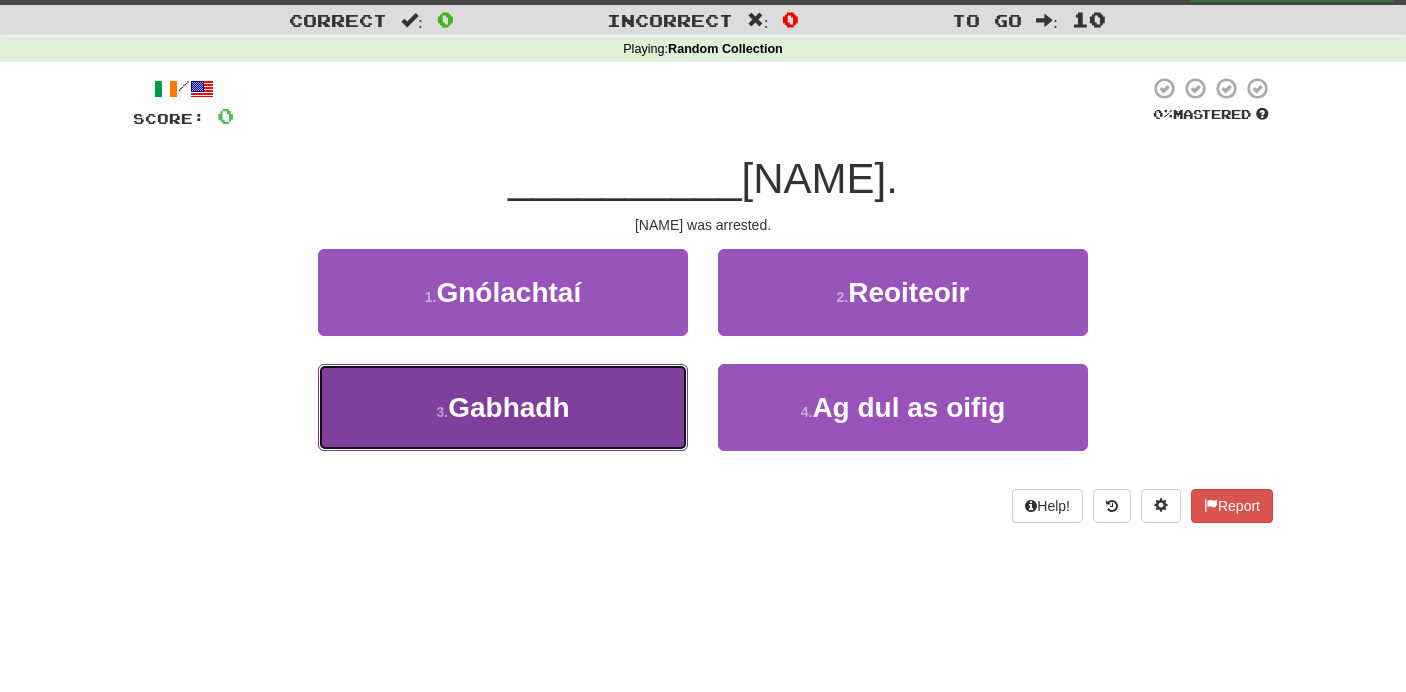 click on "3 .  Gabhadh" at bounding box center [503, 407] 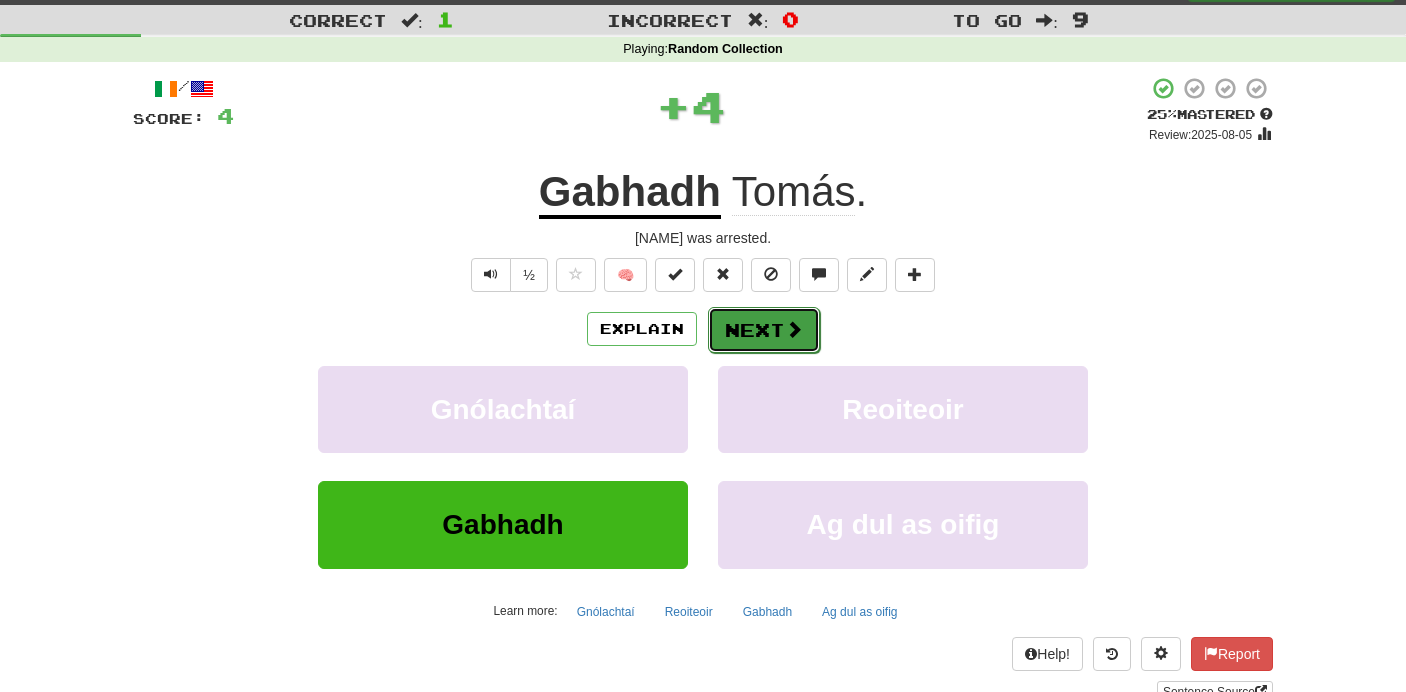 click on "Next" at bounding box center (764, 330) 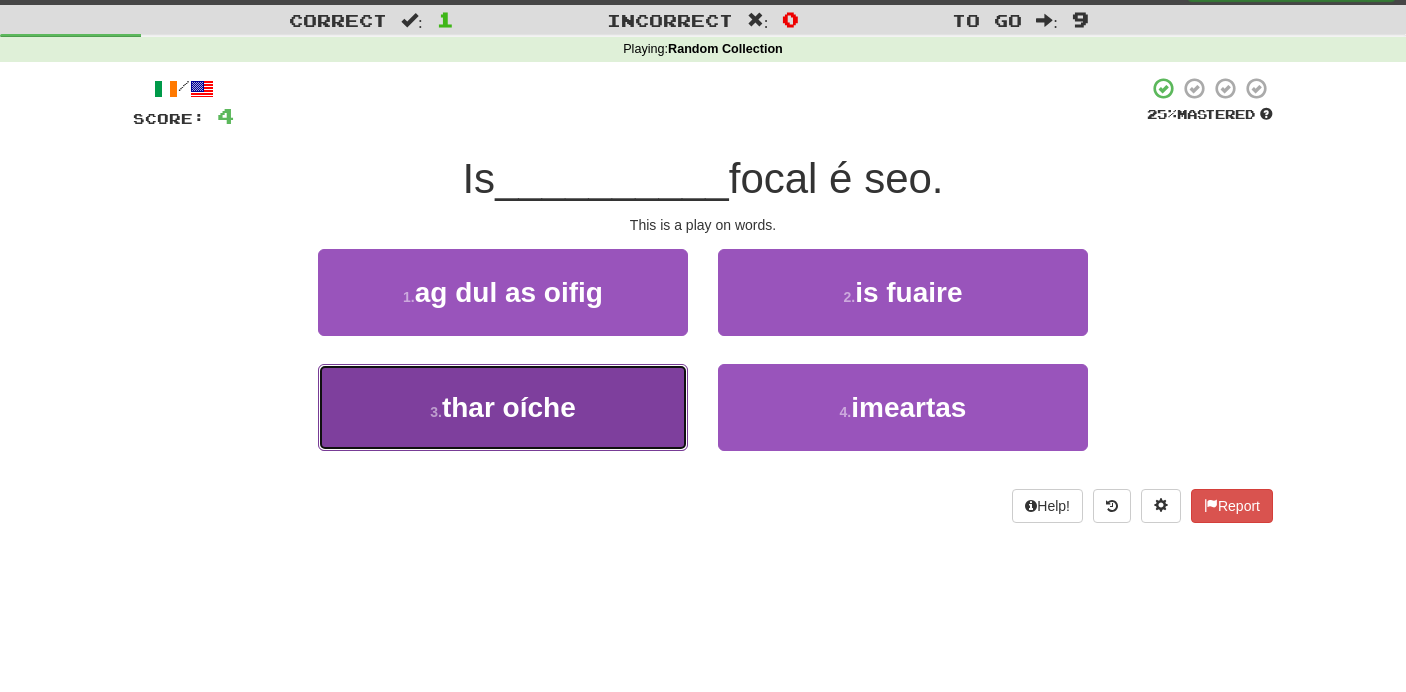 click on "3 .  thar oíche" at bounding box center [503, 407] 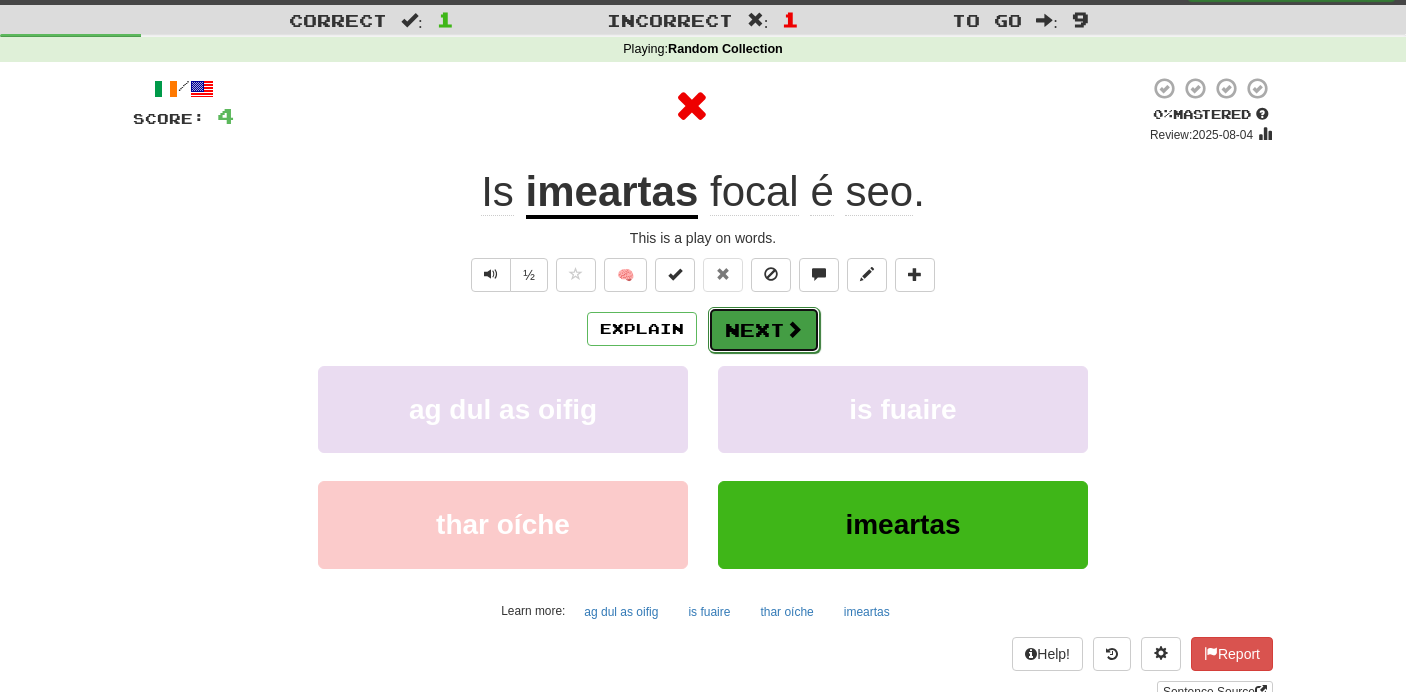 click on "Next" at bounding box center [764, 330] 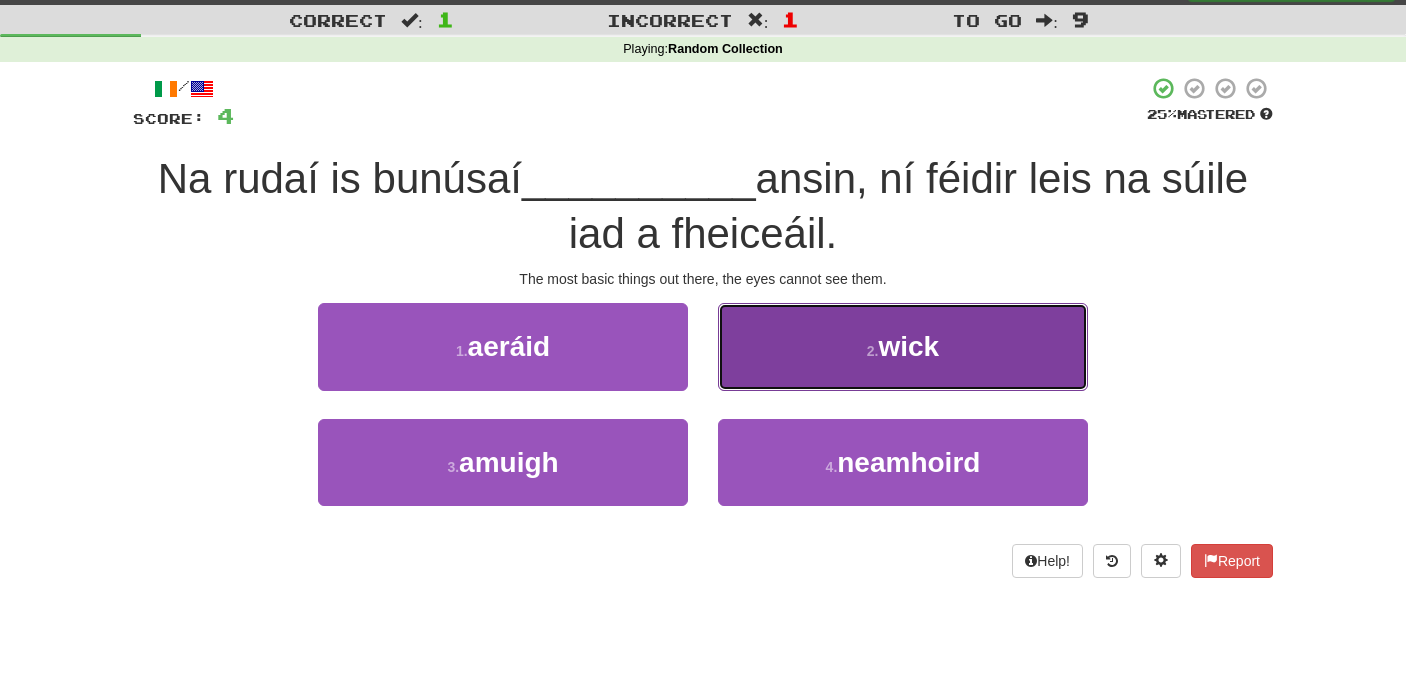 click on "2 .  wick" at bounding box center [903, 346] 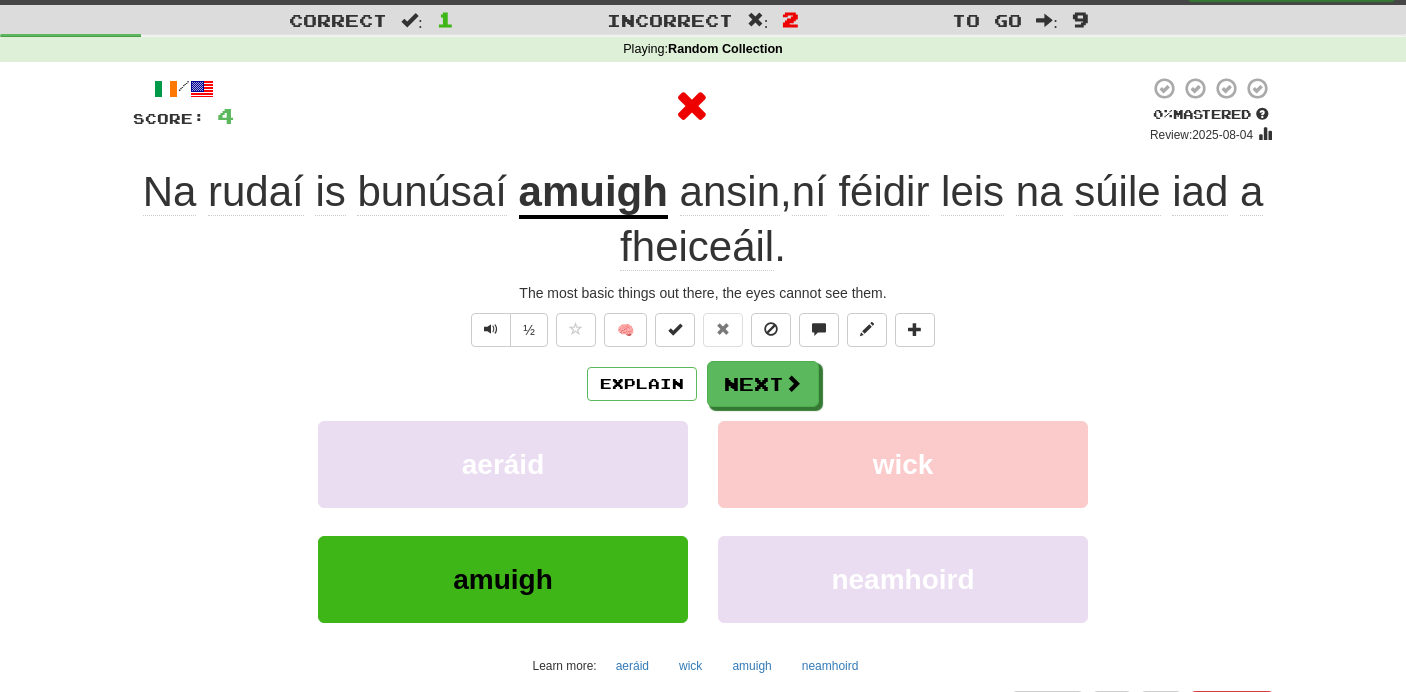 click on "Explain Next aeráid wick amuigh neamhoird Learn more: aeráid wick amuigh neamhoird" at bounding box center (703, 521) 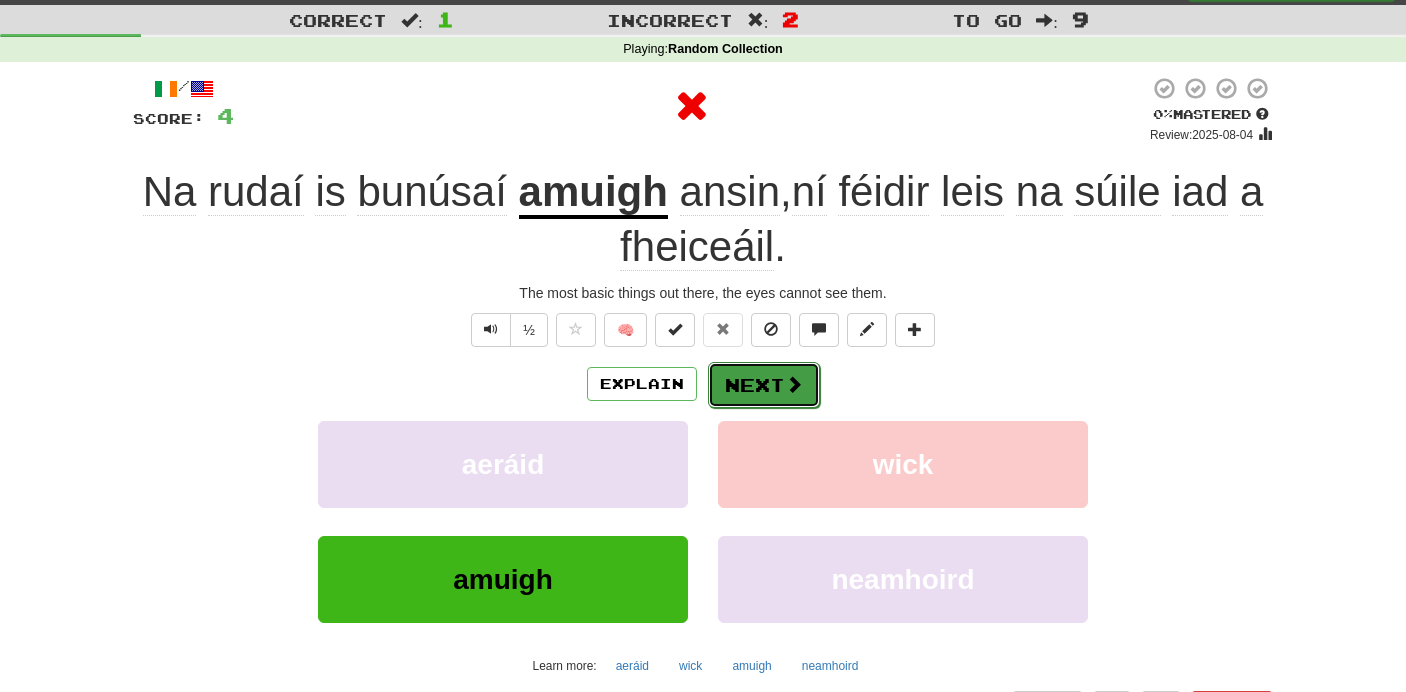 click on "Next" at bounding box center (764, 385) 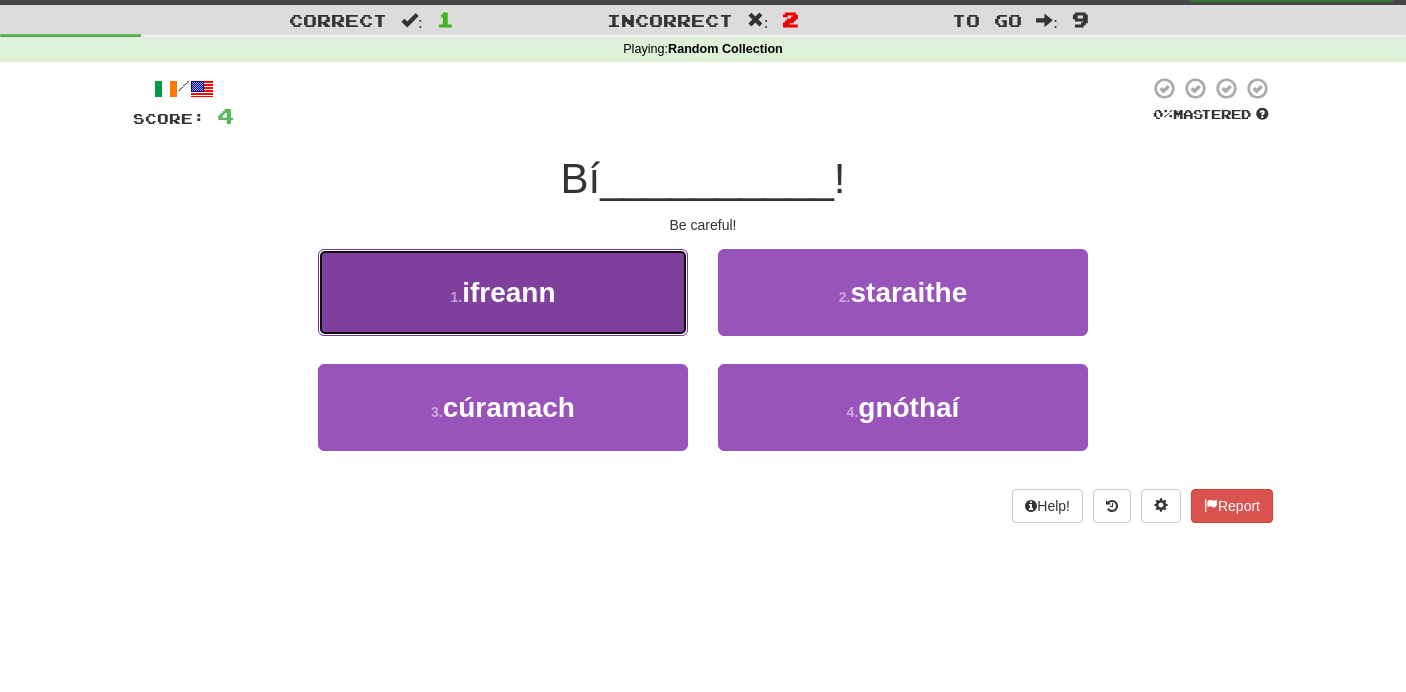 click on "1 .  ifreann" at bounding box center (503, 292) 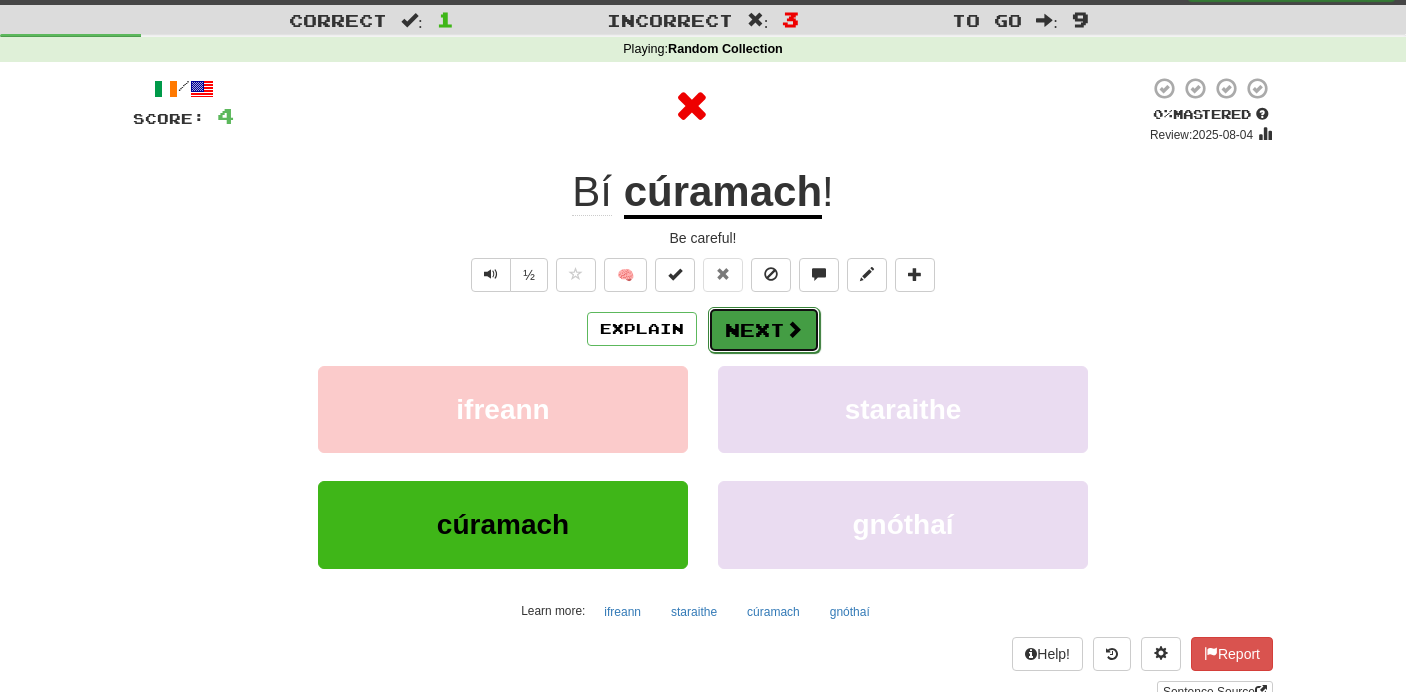 click on "Next" at bounding box center [764, 330] 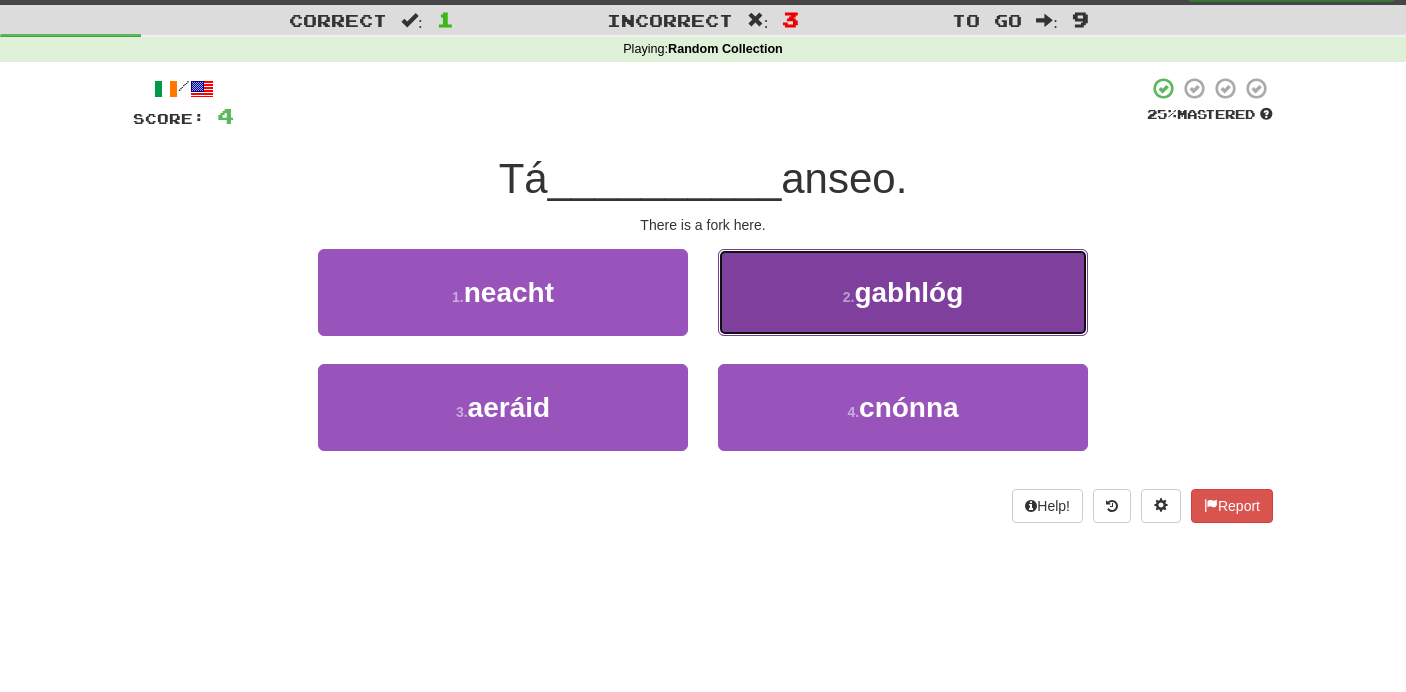 click on "2 .  gabhlóg" at bounding box center [903, 292] 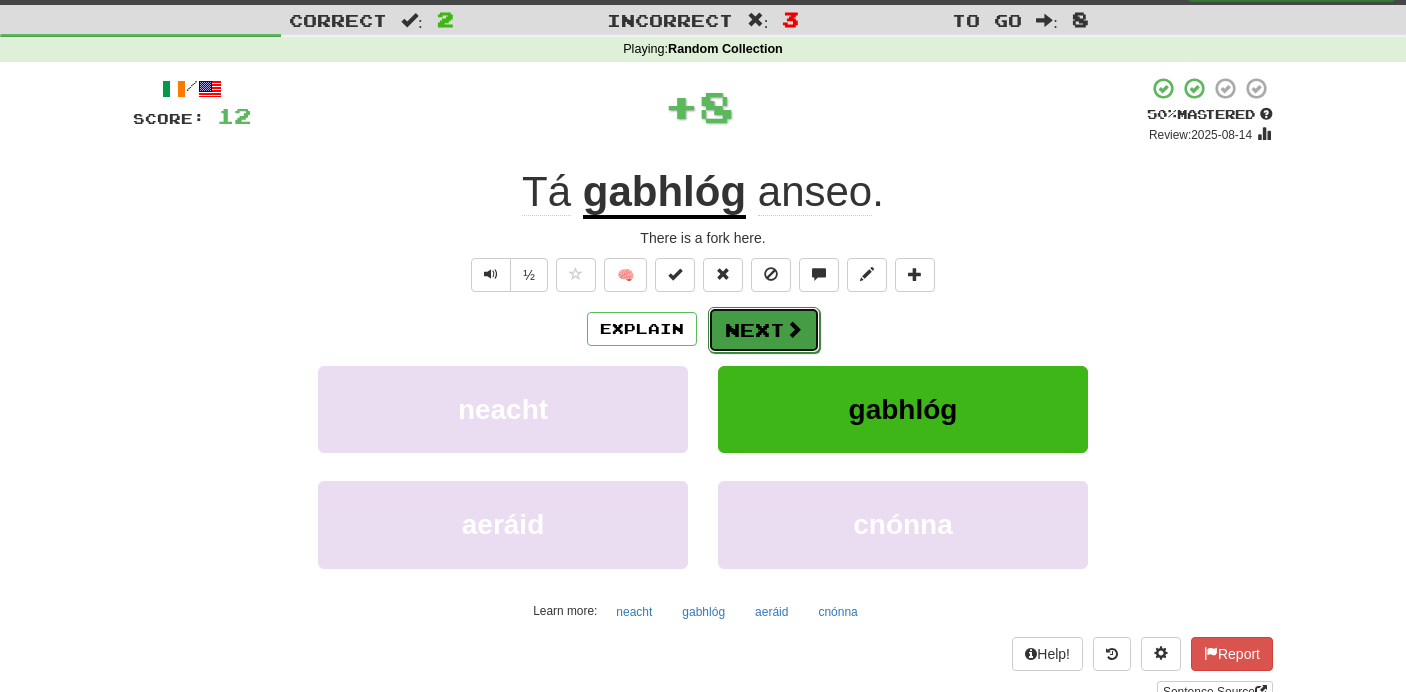 click on "Next" at bounding box center [764, 330] 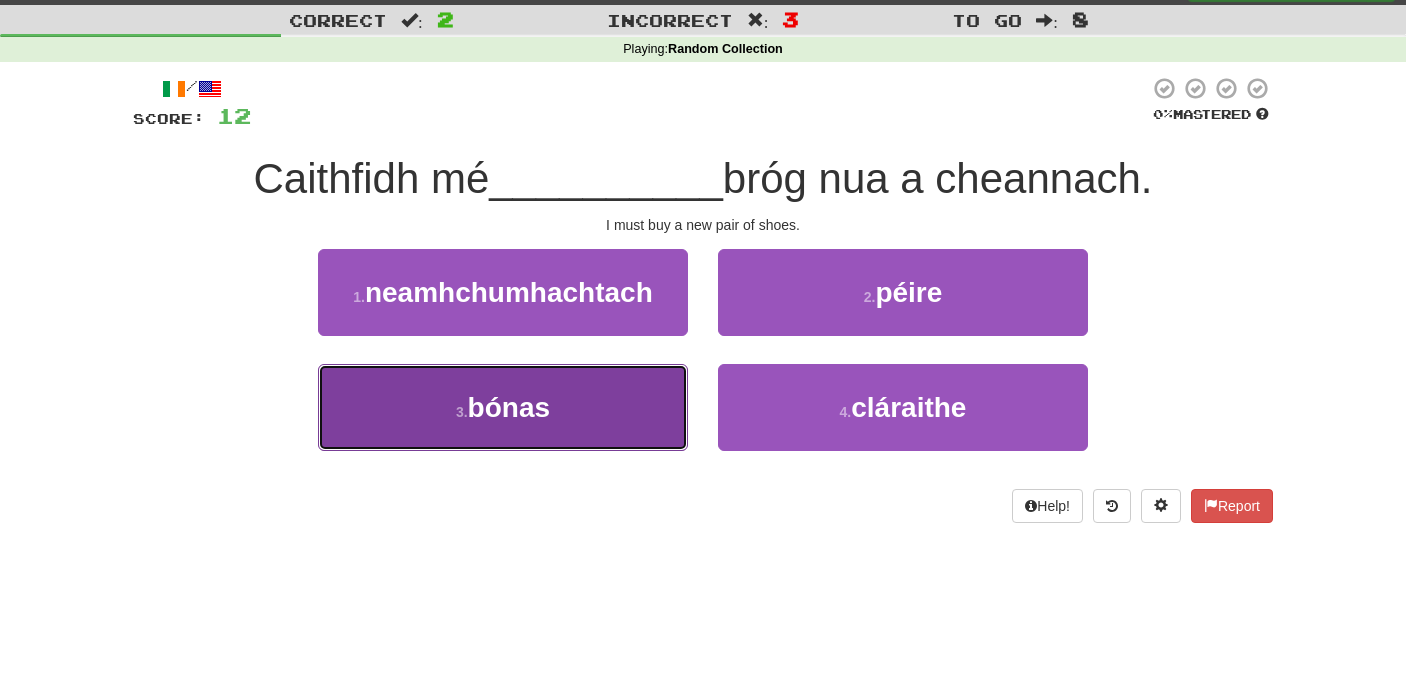 click on "3 .  bónas" at bounding box center [503, 407] 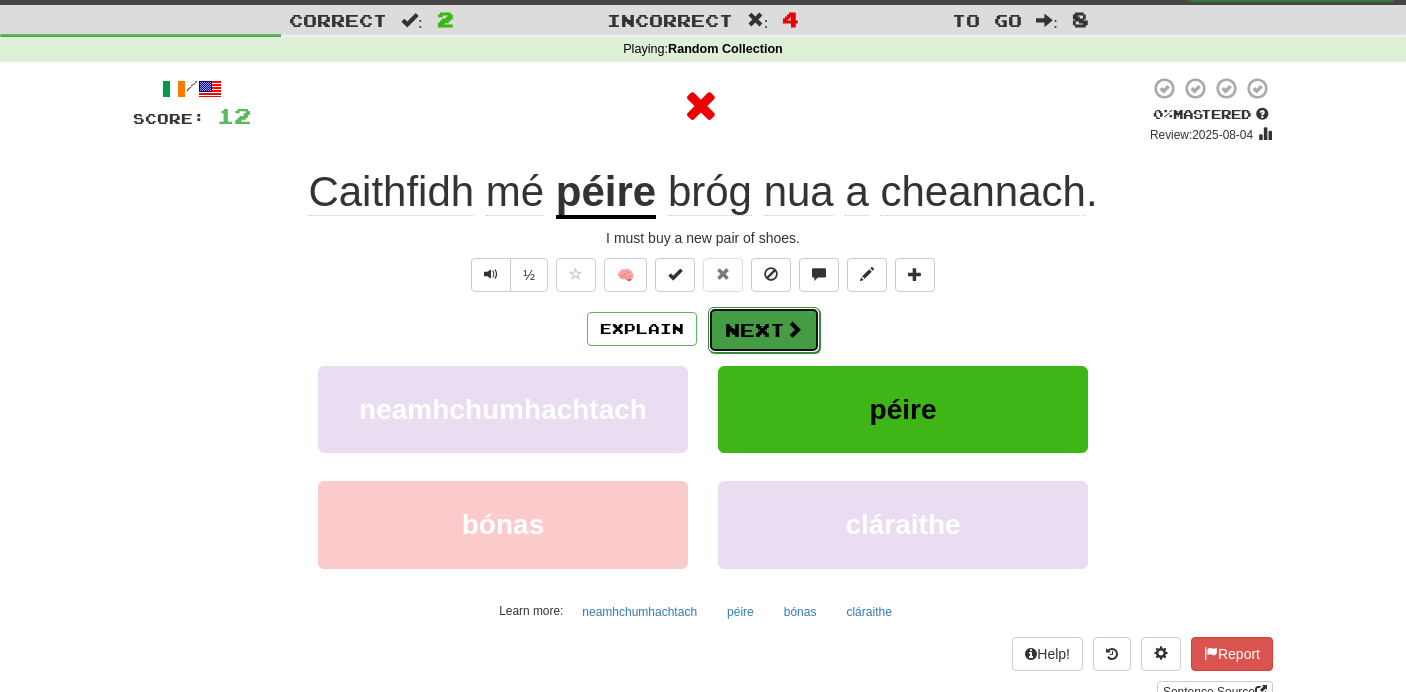 click at bounding box center [794, 329] 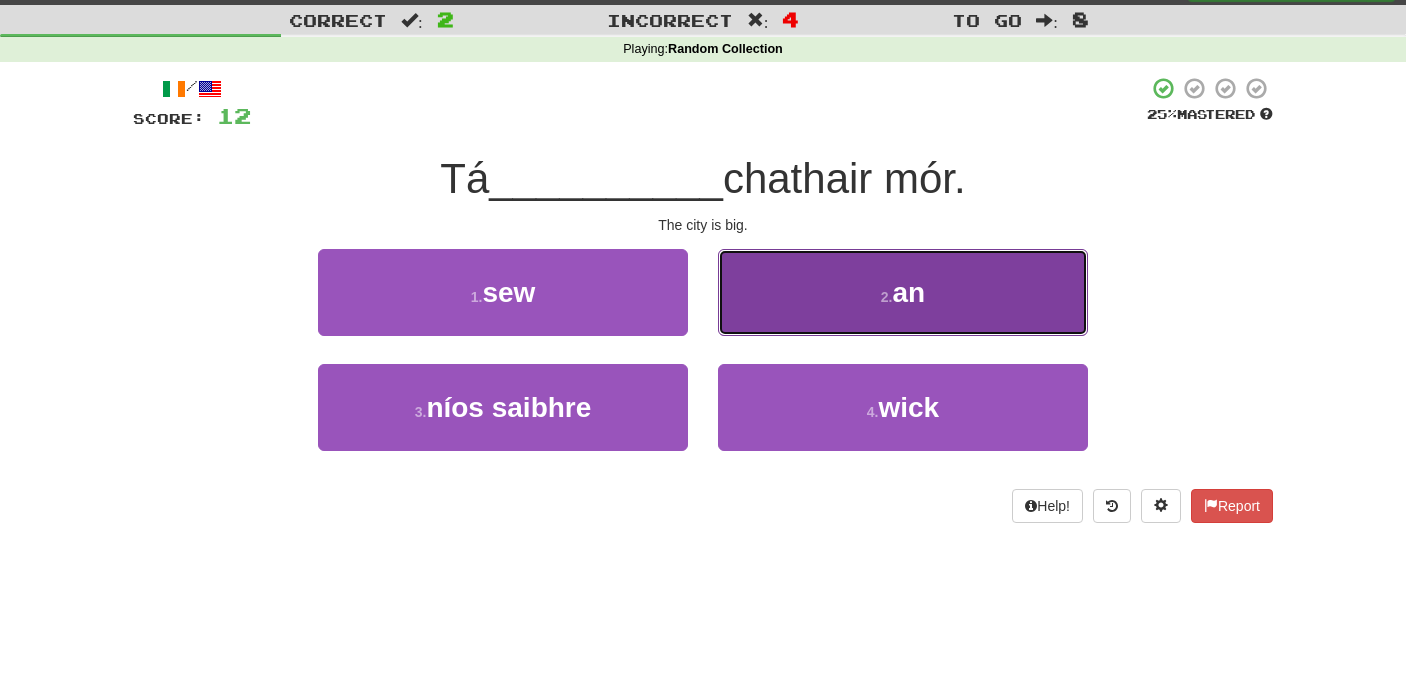 click on "2 .  an" at bounding box center (903, 292) 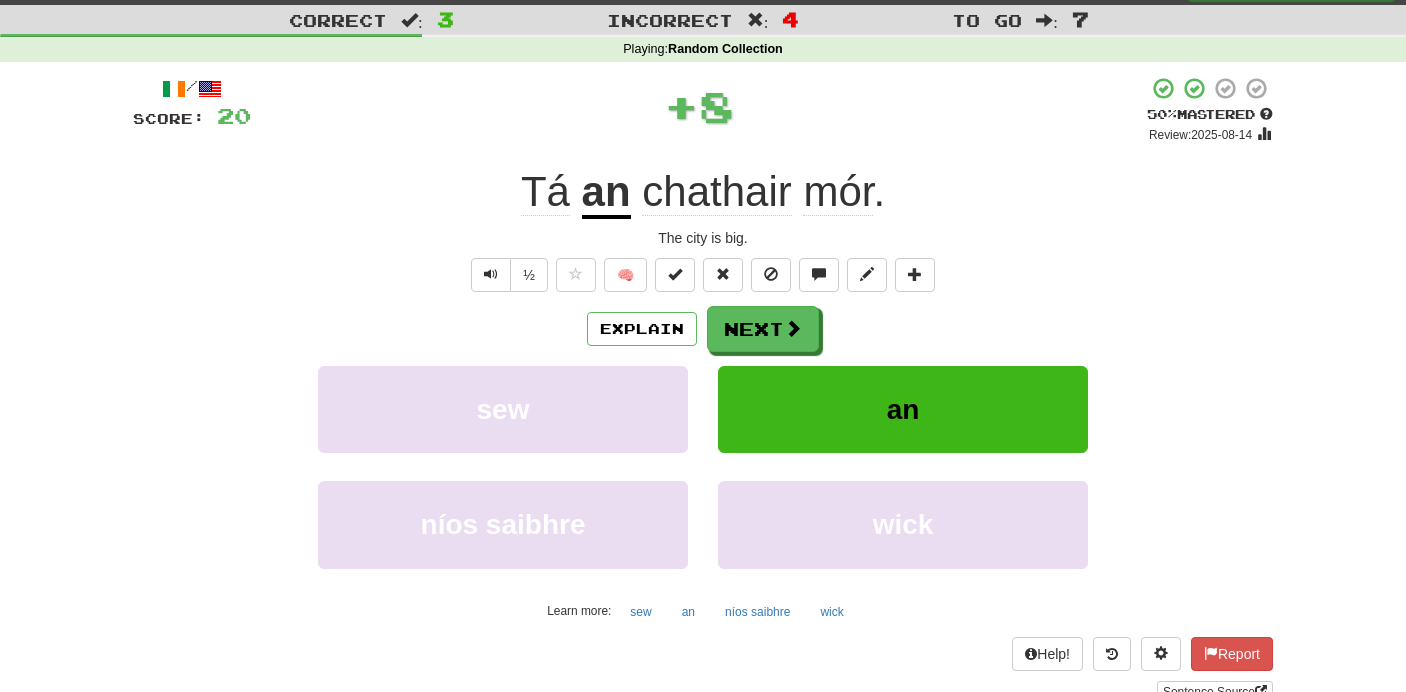 click on "[NUMBER] . [SCORE] % [BRAND] Review: [DATE] Tá an chathair mór . The city is big. ½ 🧠 Explain Next sew an níos saibhre wick Learn more: sew an níos saibhre wick Help! Report Sentence Source" at bounding box center [703, 389] 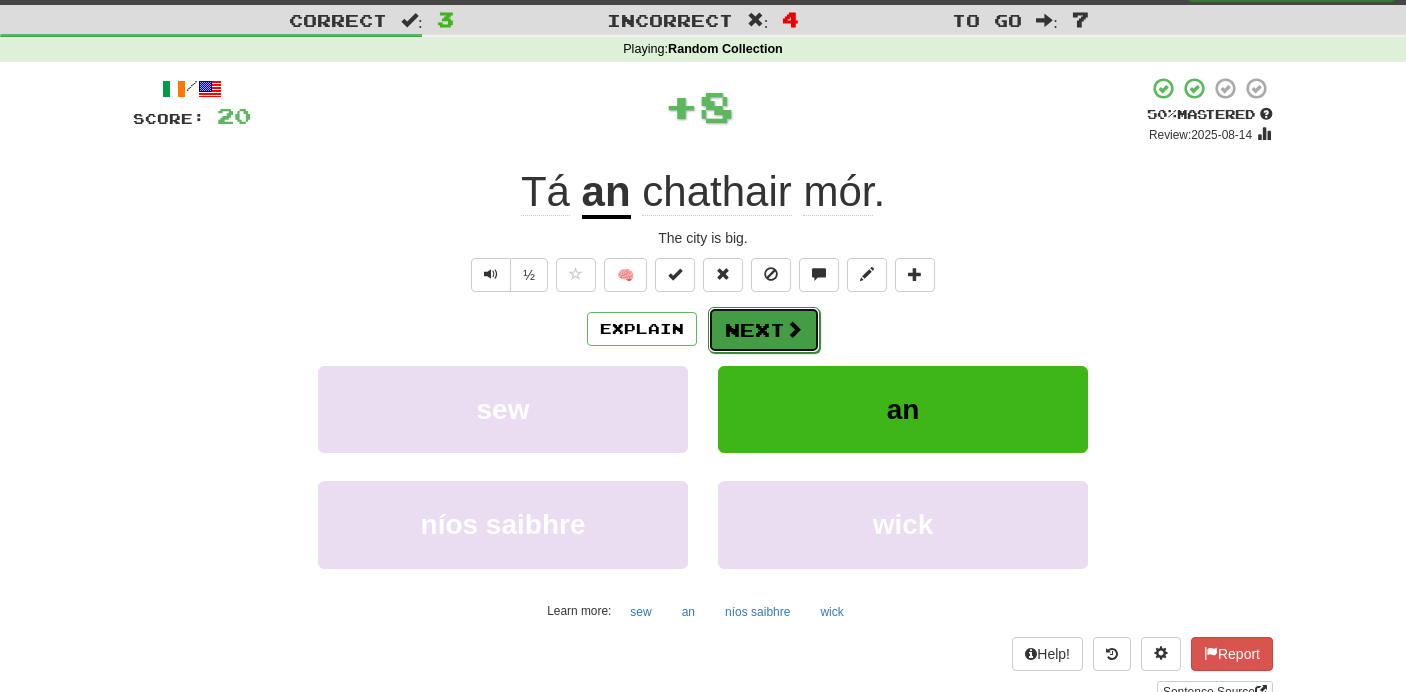 click on "Next" at bounding box center (764, 330) 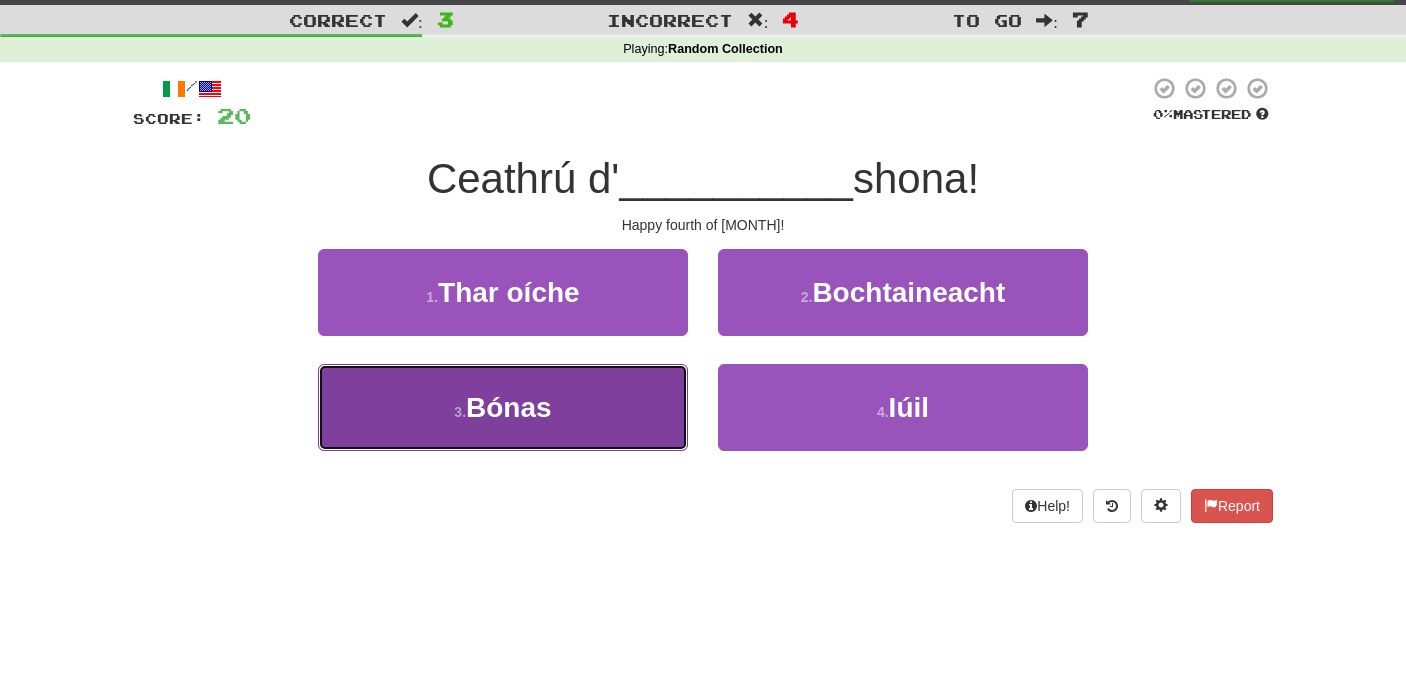 click on "3 .  Bónas" at bounding box center (503, 407) 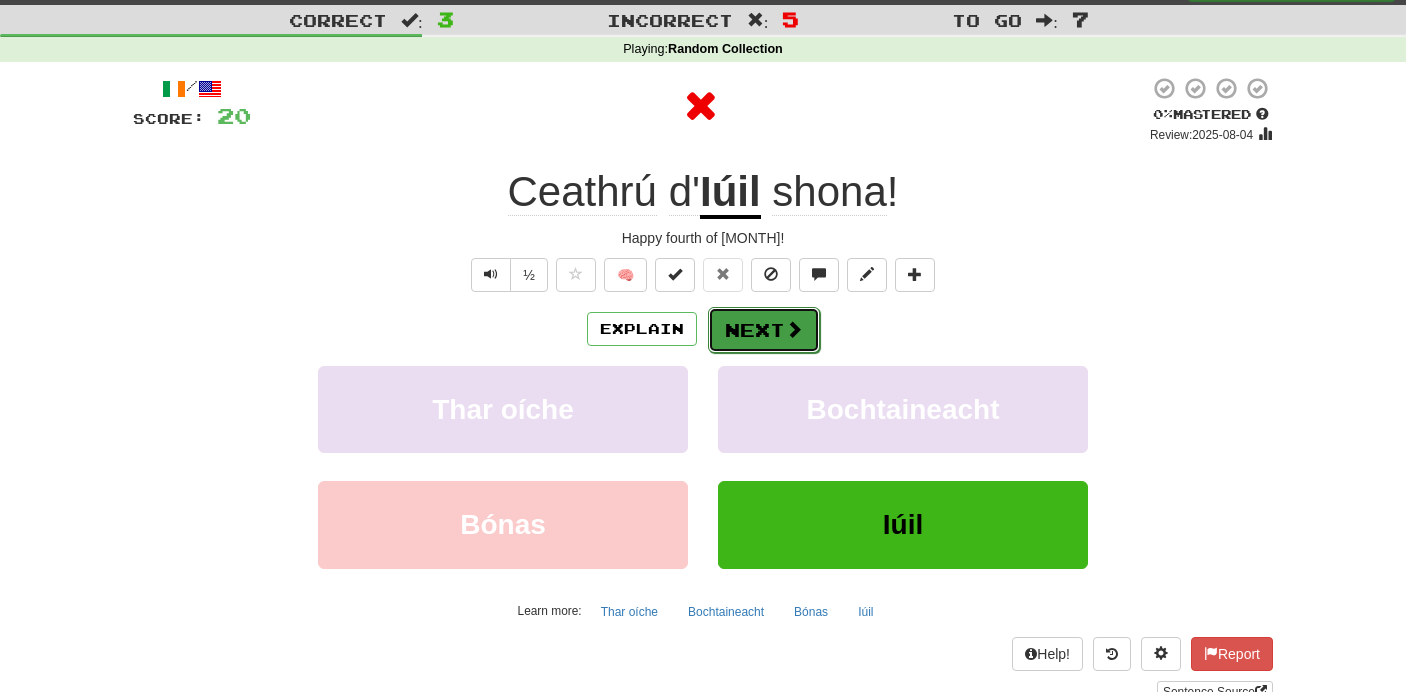 click on "Next" at bounding box center (764, 330) 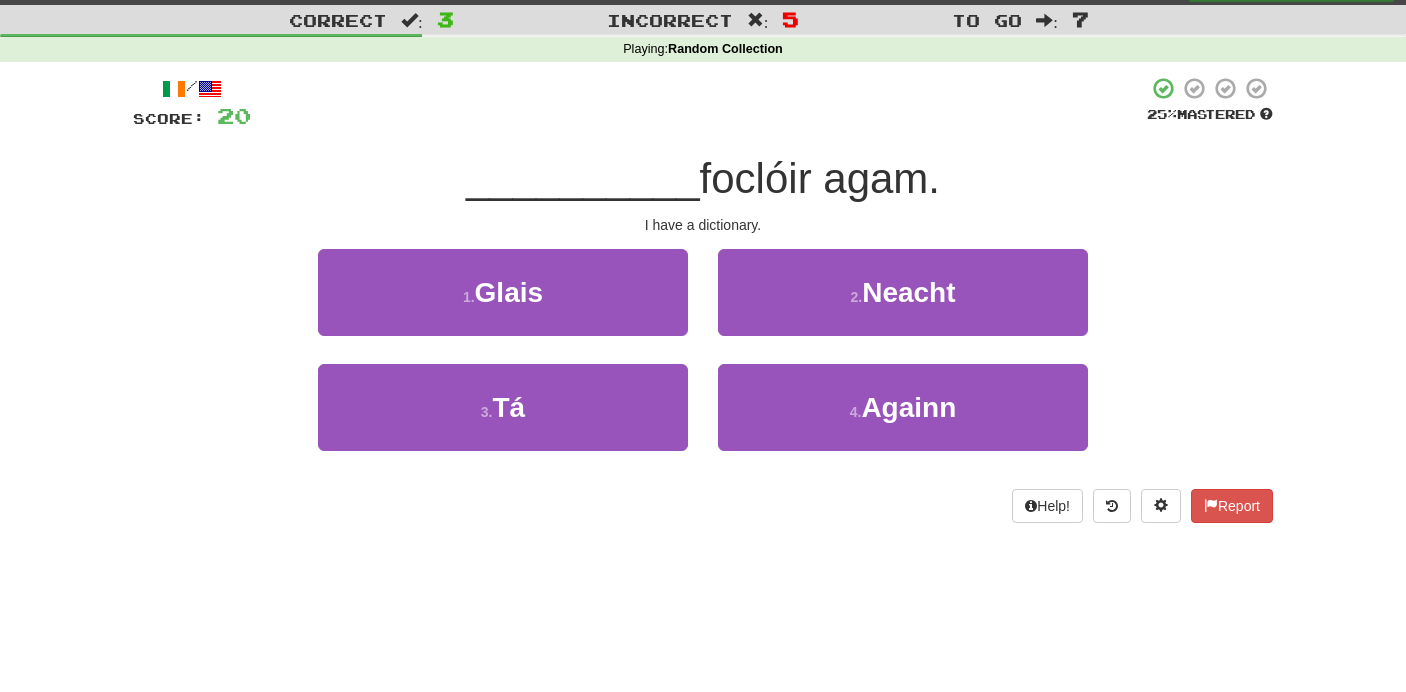 click on "3 .  Tá" at bounding box center (503, 421) 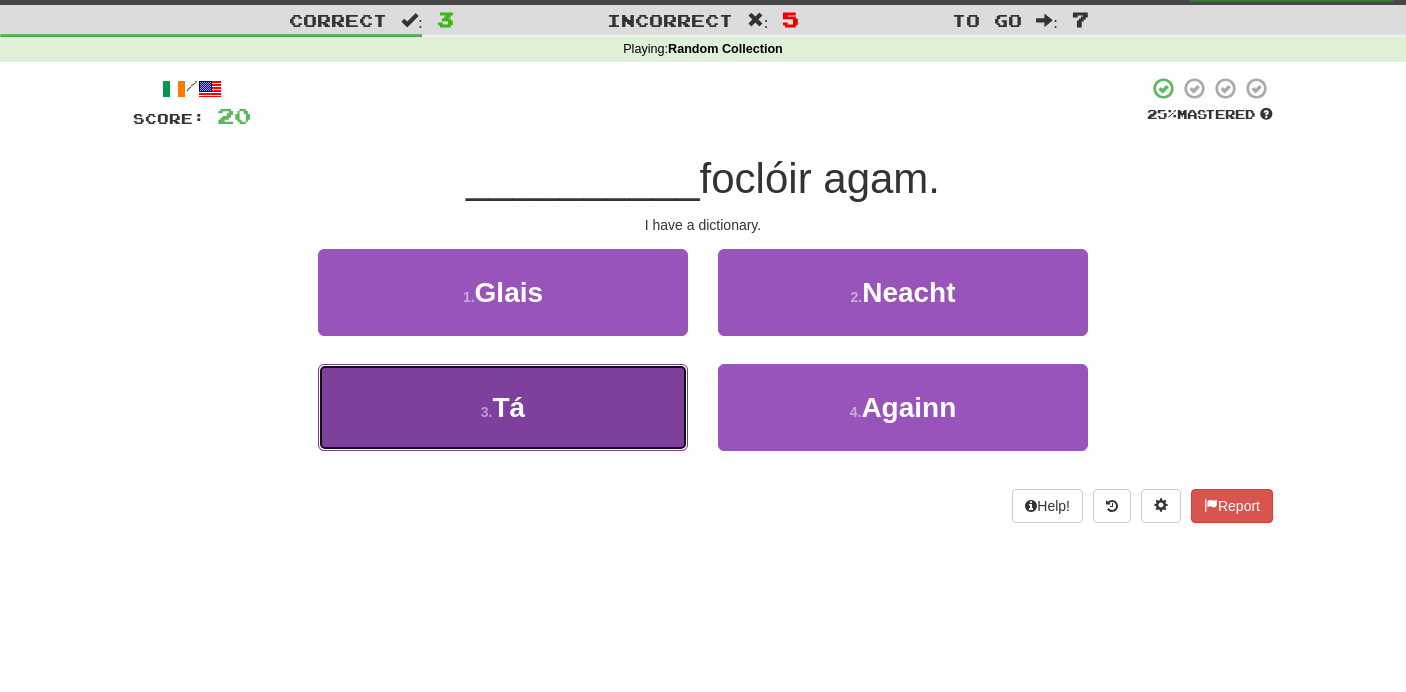 click on "3 .  Tá" at bounding box center (503, 407) 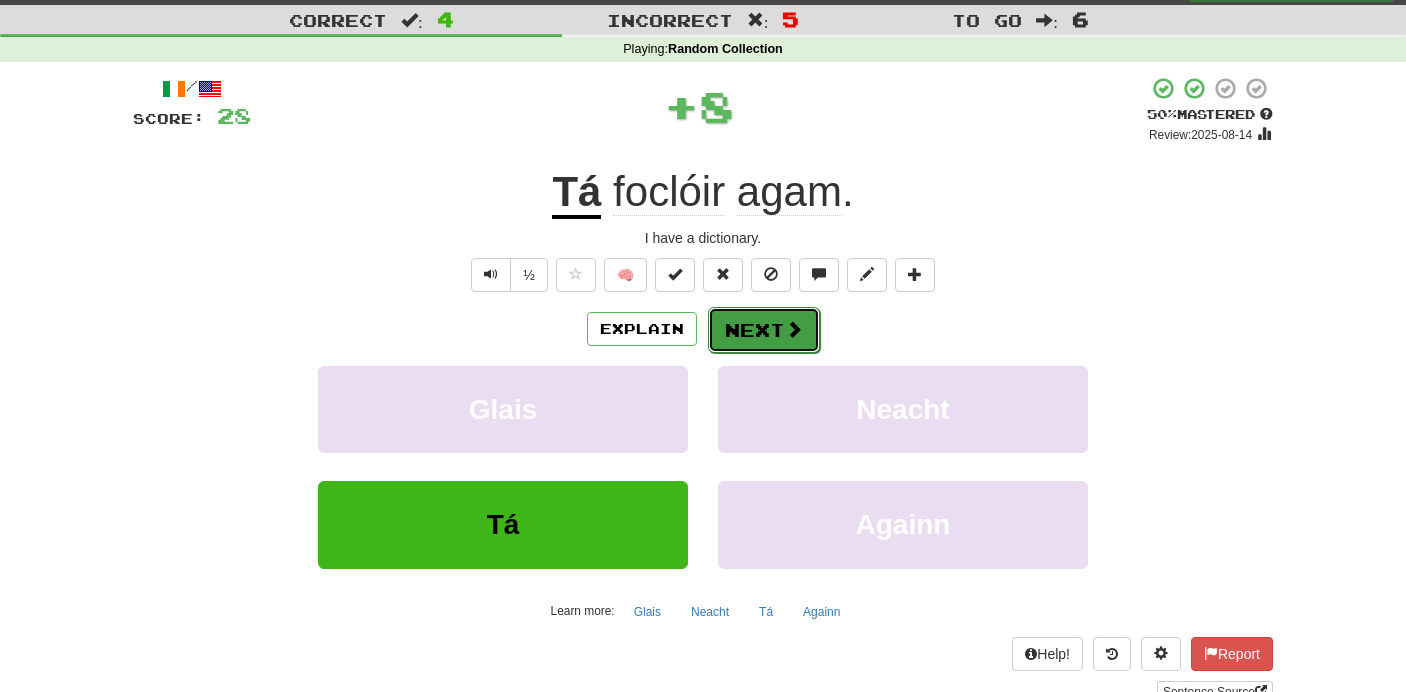 click on "Next" at bounding box center [764, 330] 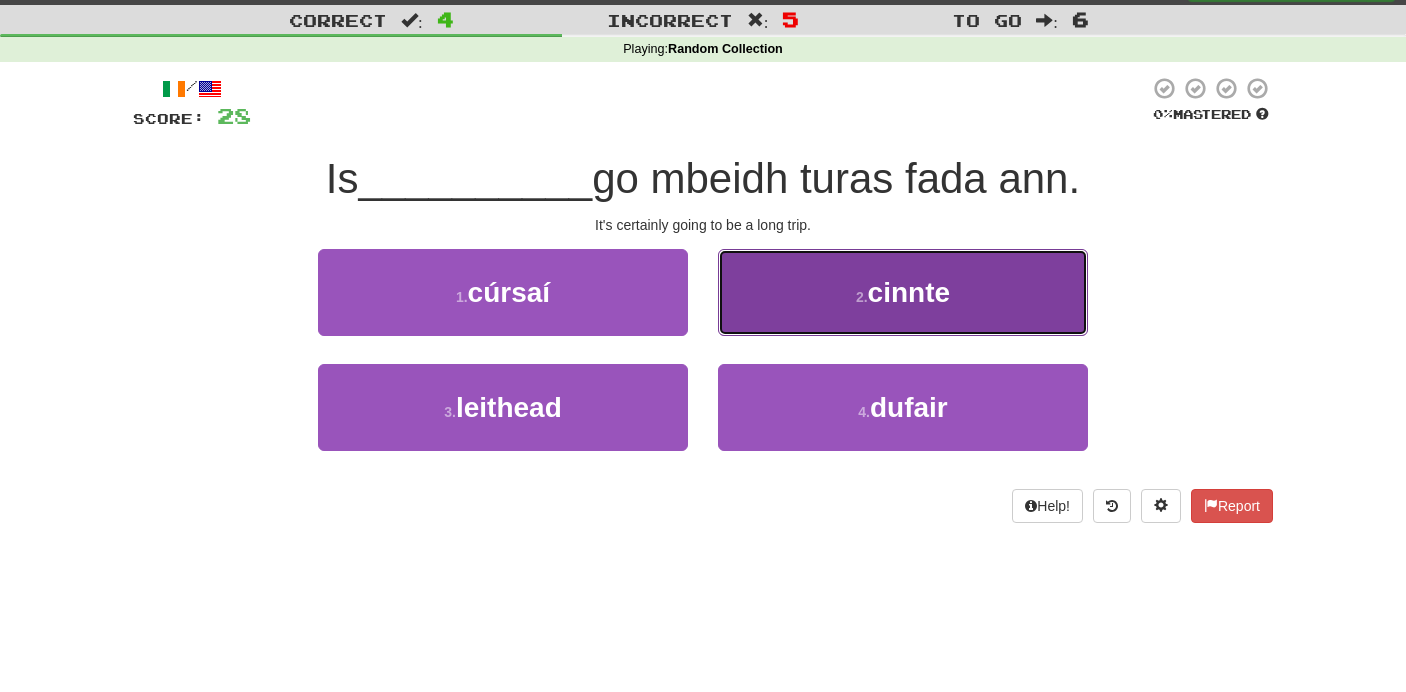 click on "cinnte" at bounding box center (909, 292) 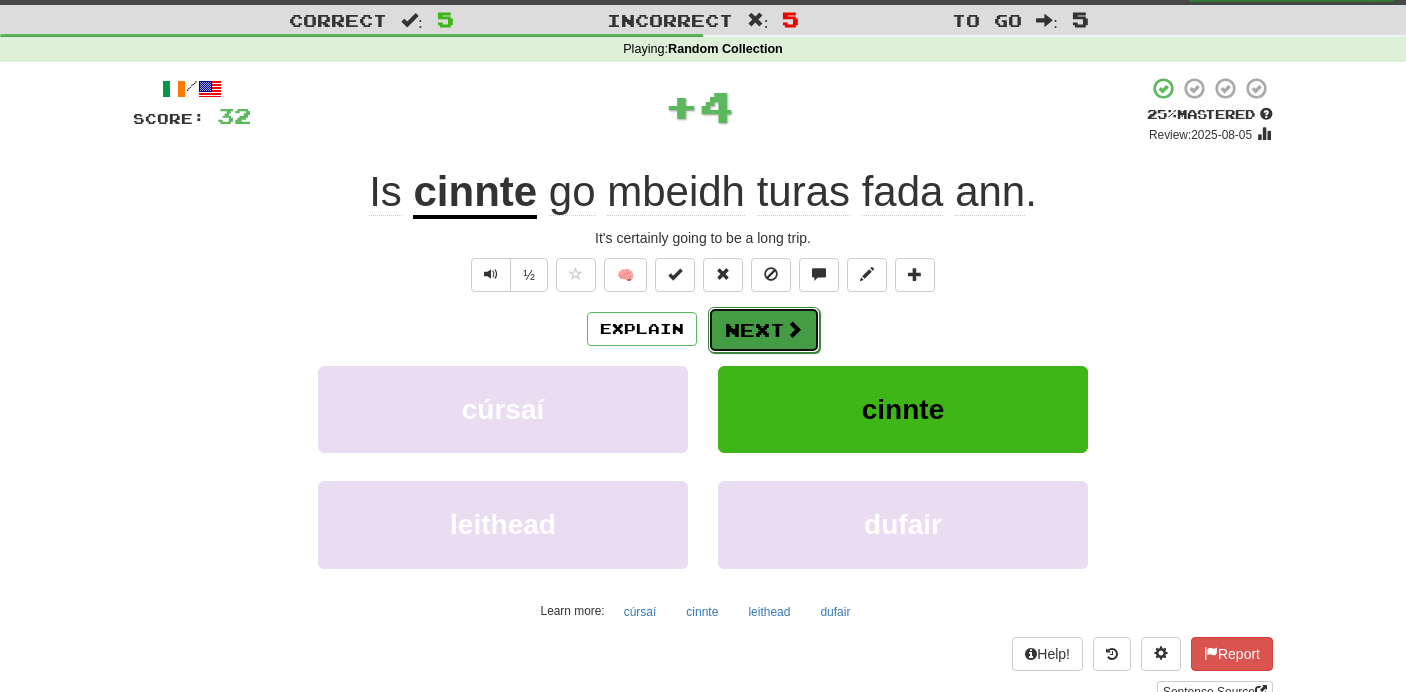 click on "Next" at bounding box center [764, 330] 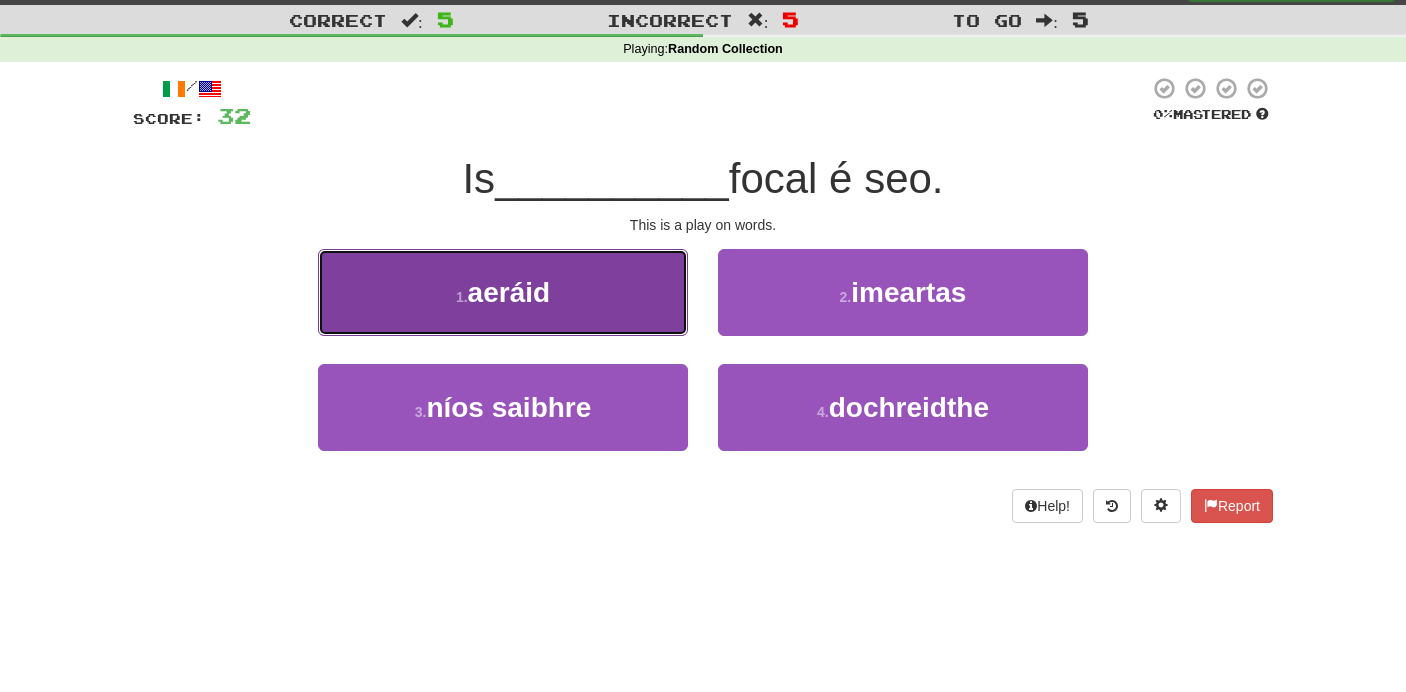 click on "1 .  aeráid" at bounding box center [503, 292] 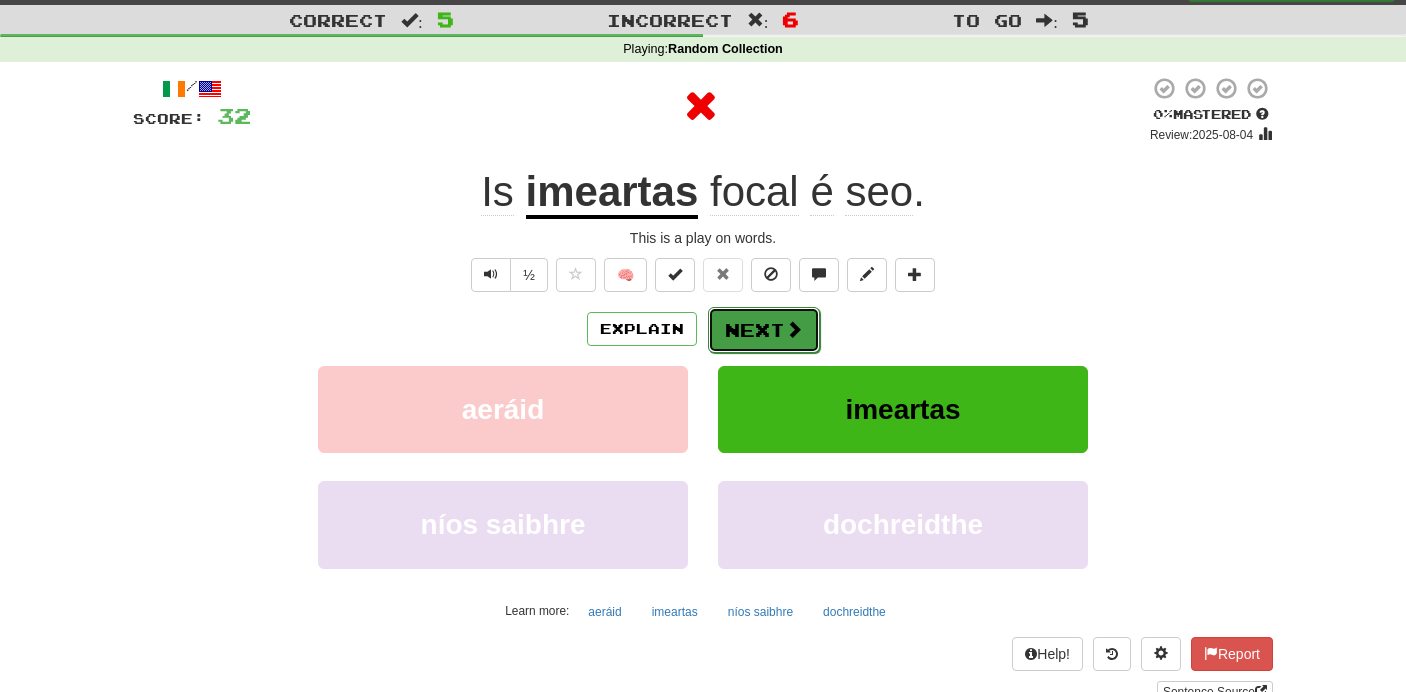 click on "Next" at bounding box center (764, 330) 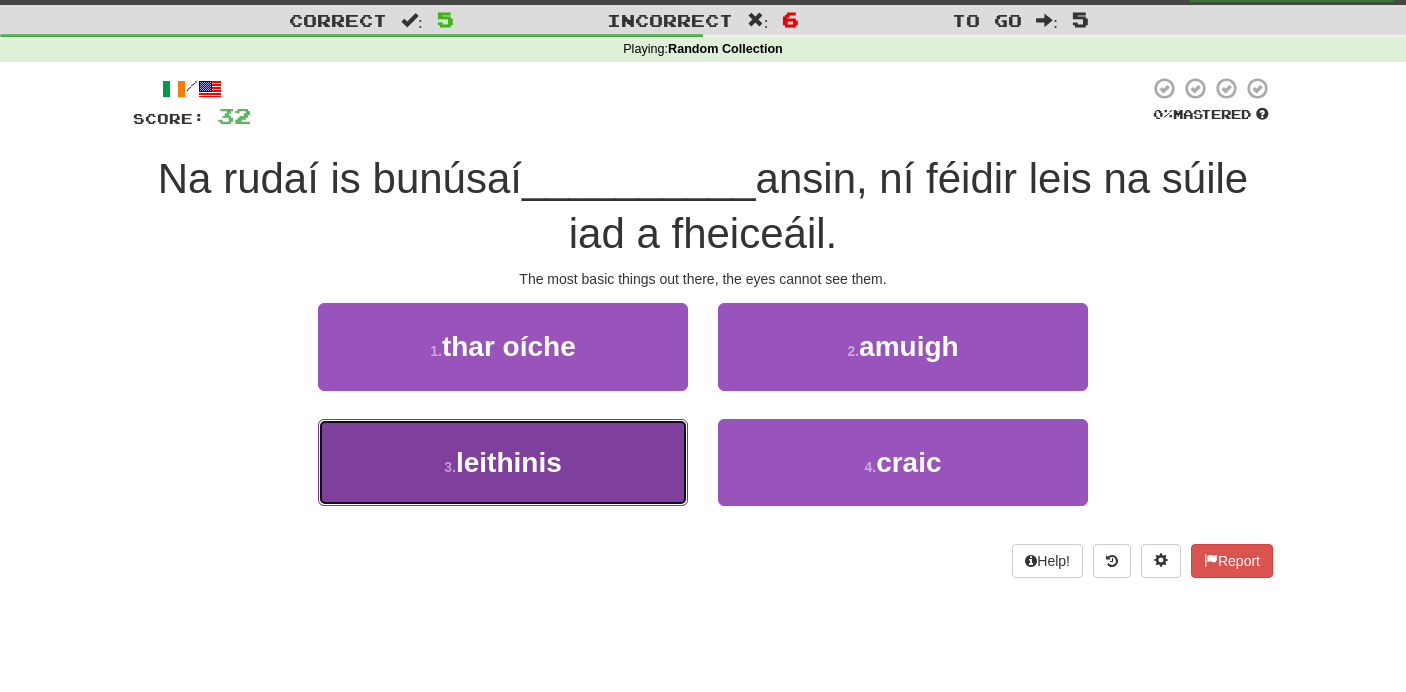 click on "3 .  leithinis" at bounding box center [503, 462] 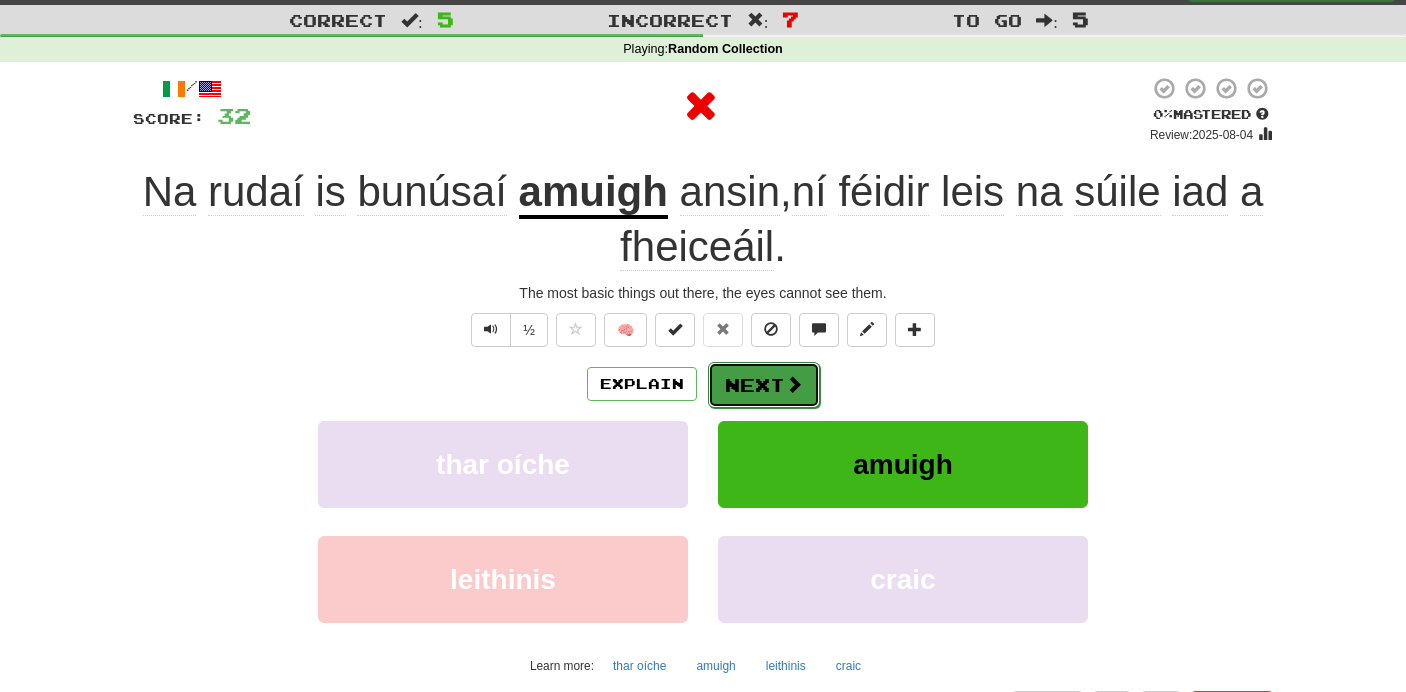 click on "Next" at bounding box center [764, 385] 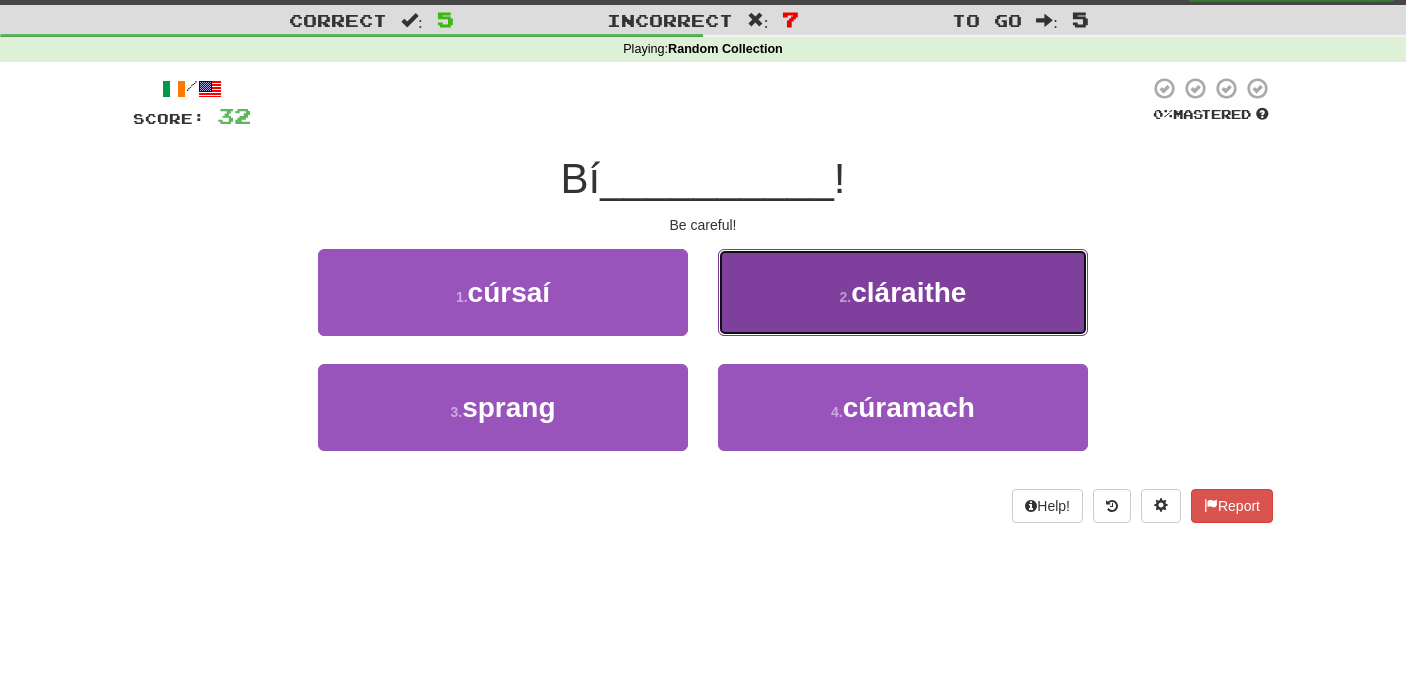 click on "cláraithe" at bounding box center (908, 292) 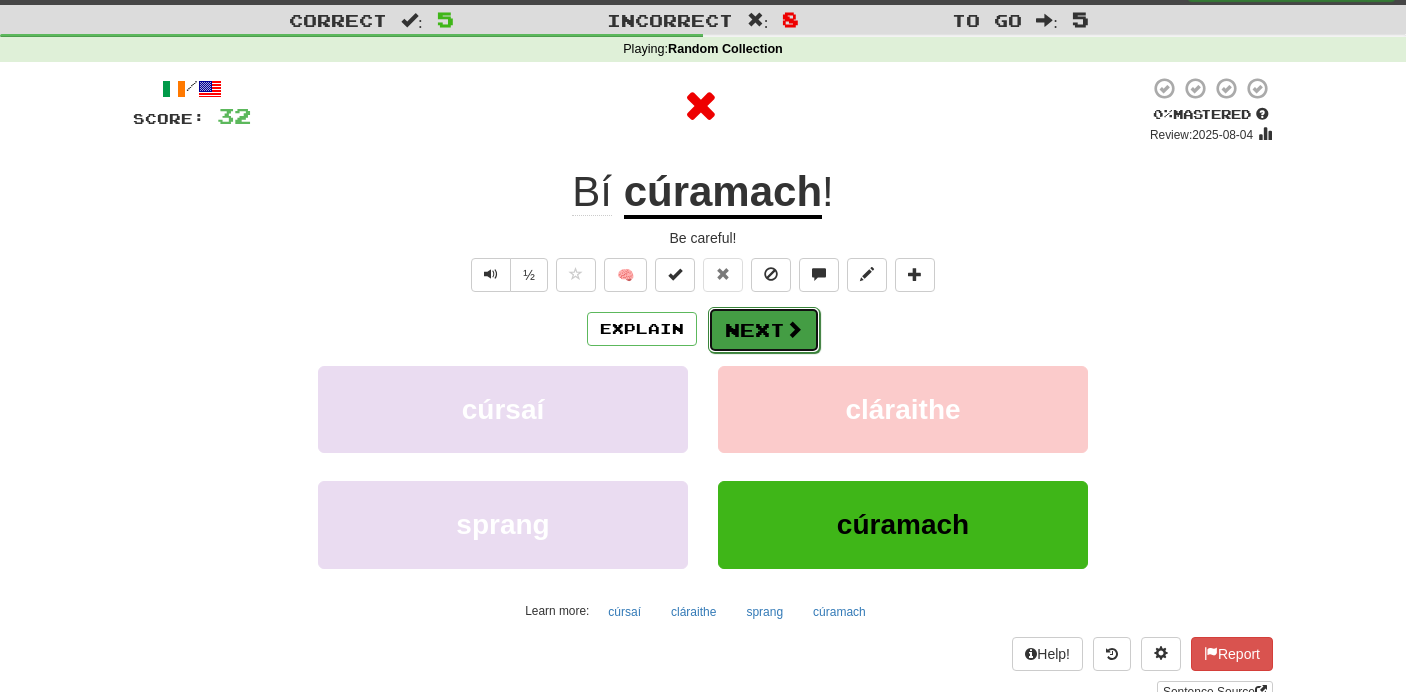 click on "Next" at bounding box center (764, 330) 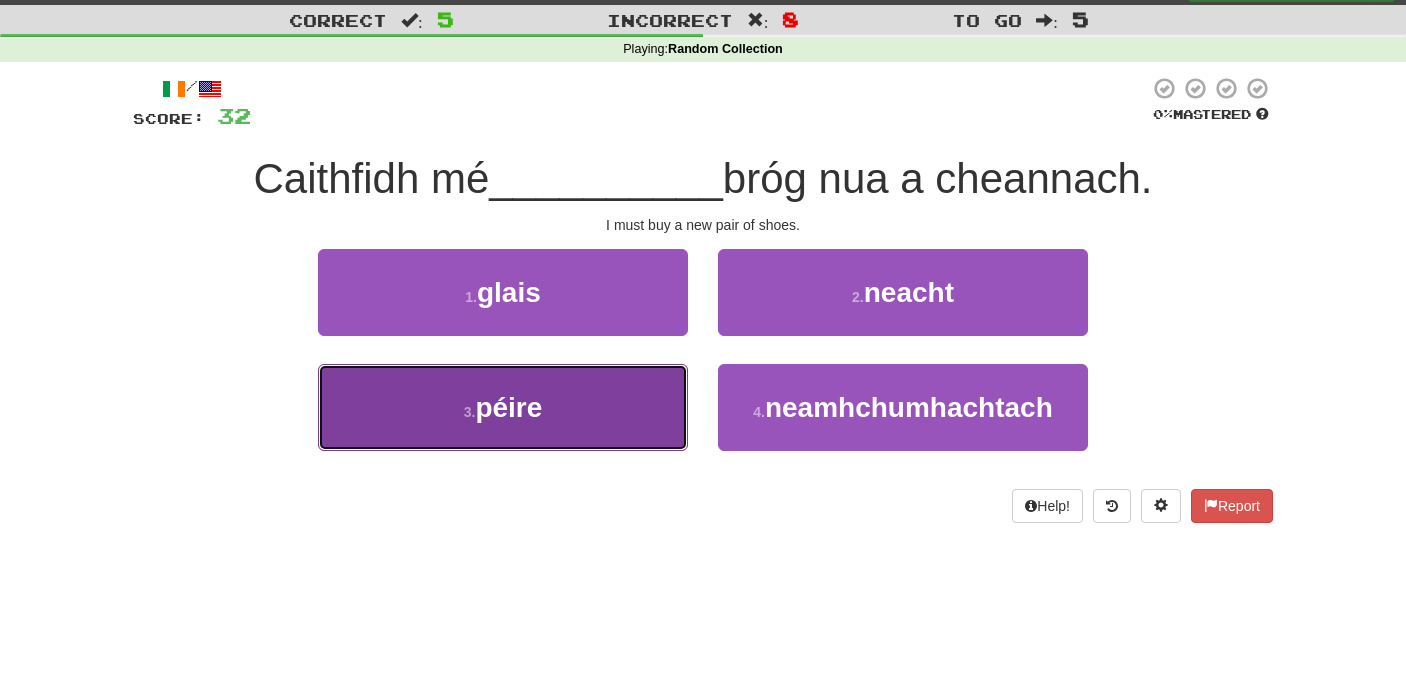 click on "3 .  péire" at bounding box center (503, 407) 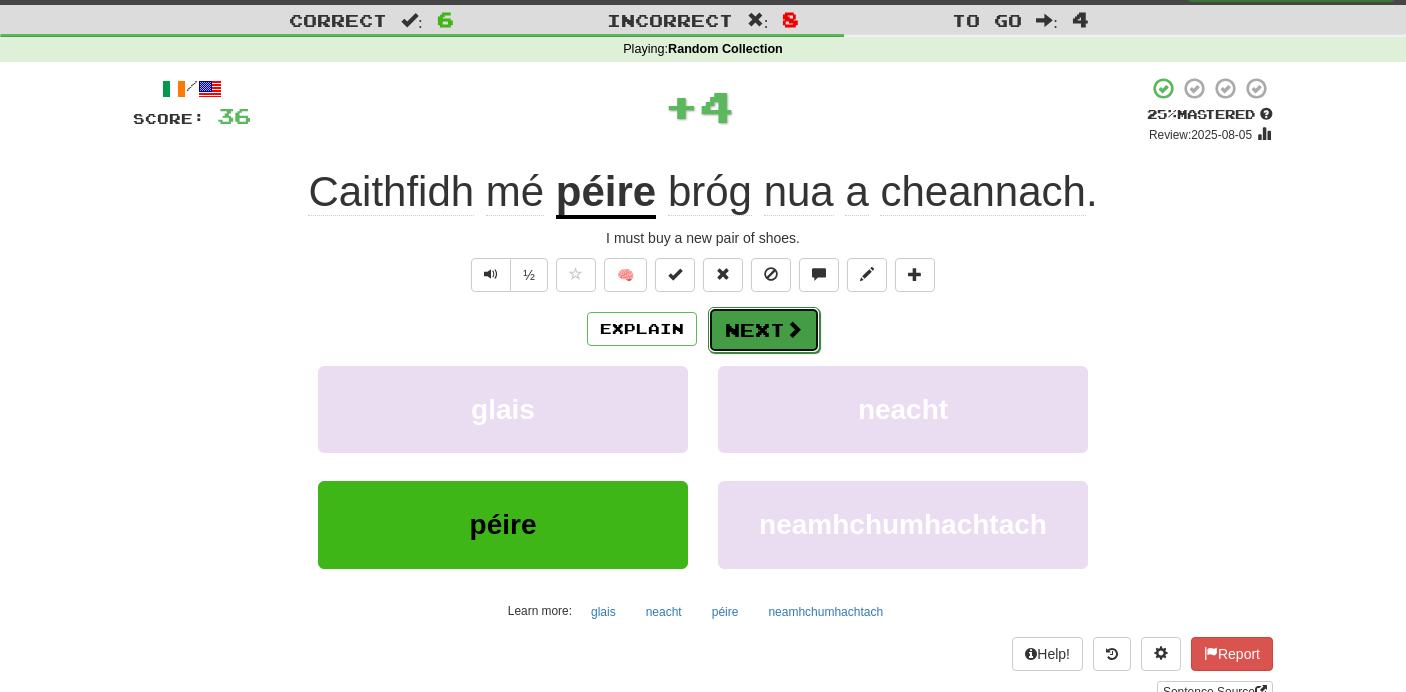 click on "Next" at bounding box center (764, 330) 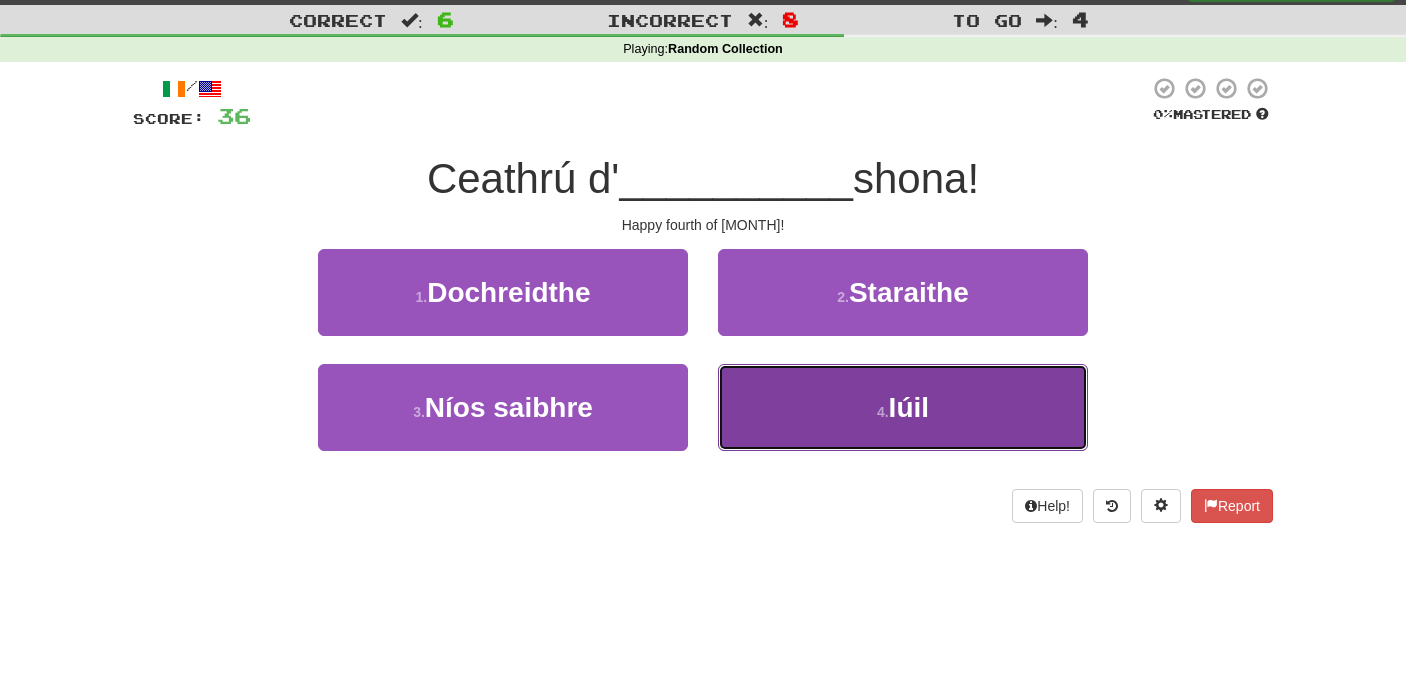 click on "4 .  Iúil" at bounding box center (903, 407) 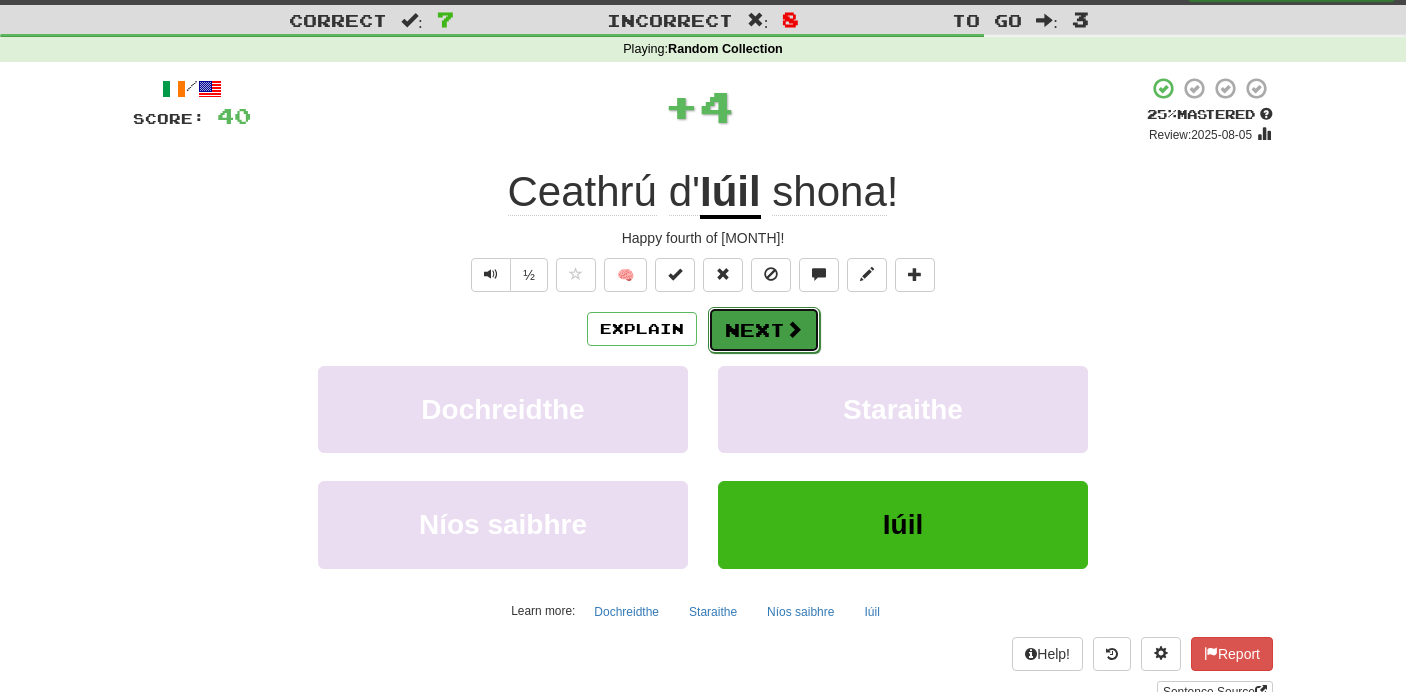 click on "Next" at bounding box center [764, 330] 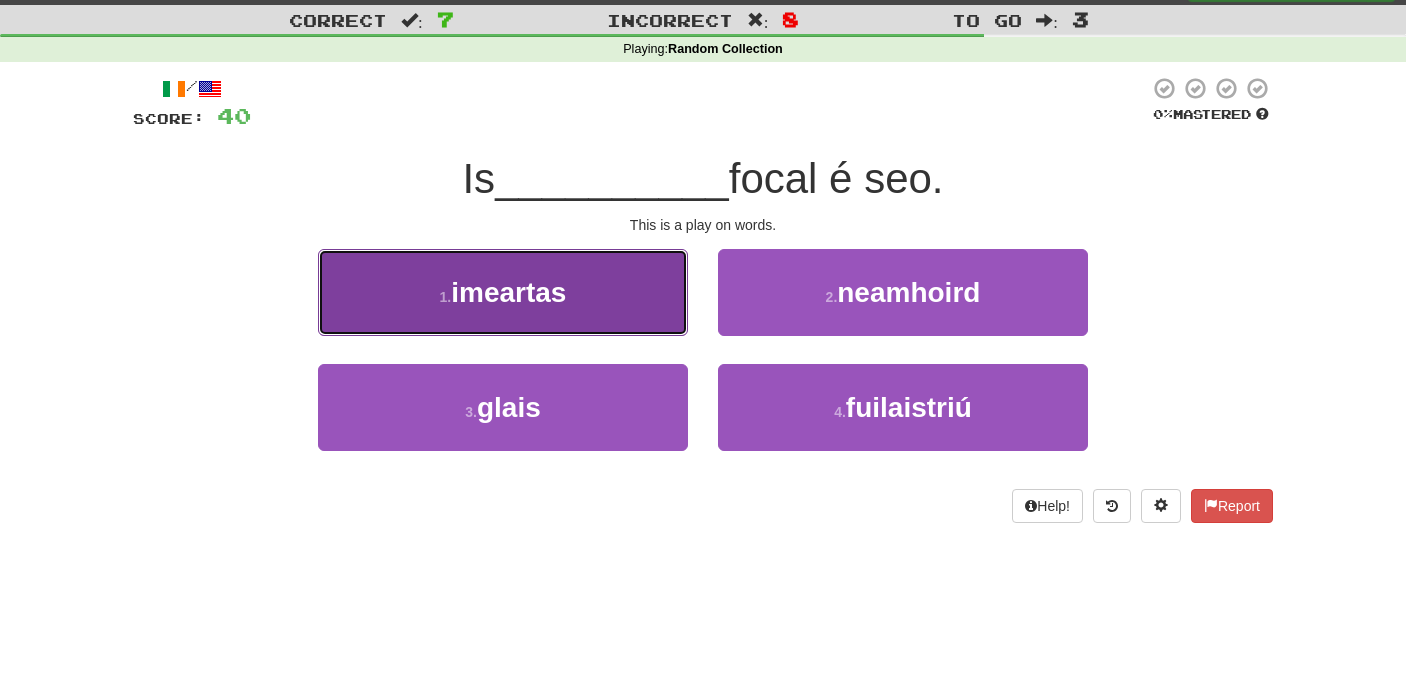 click on "1 .  imeartas" at bounding box center [503, 292] 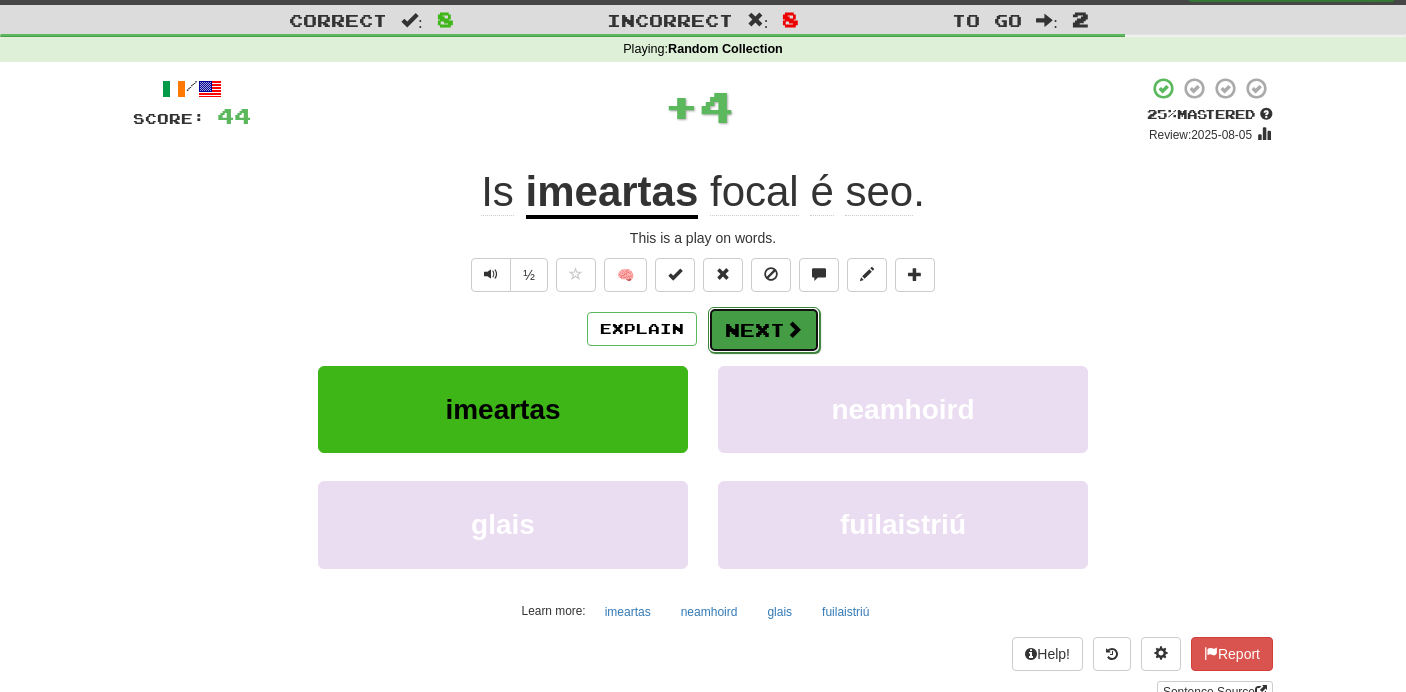 click on "Next" at bounding box center [764, 330] 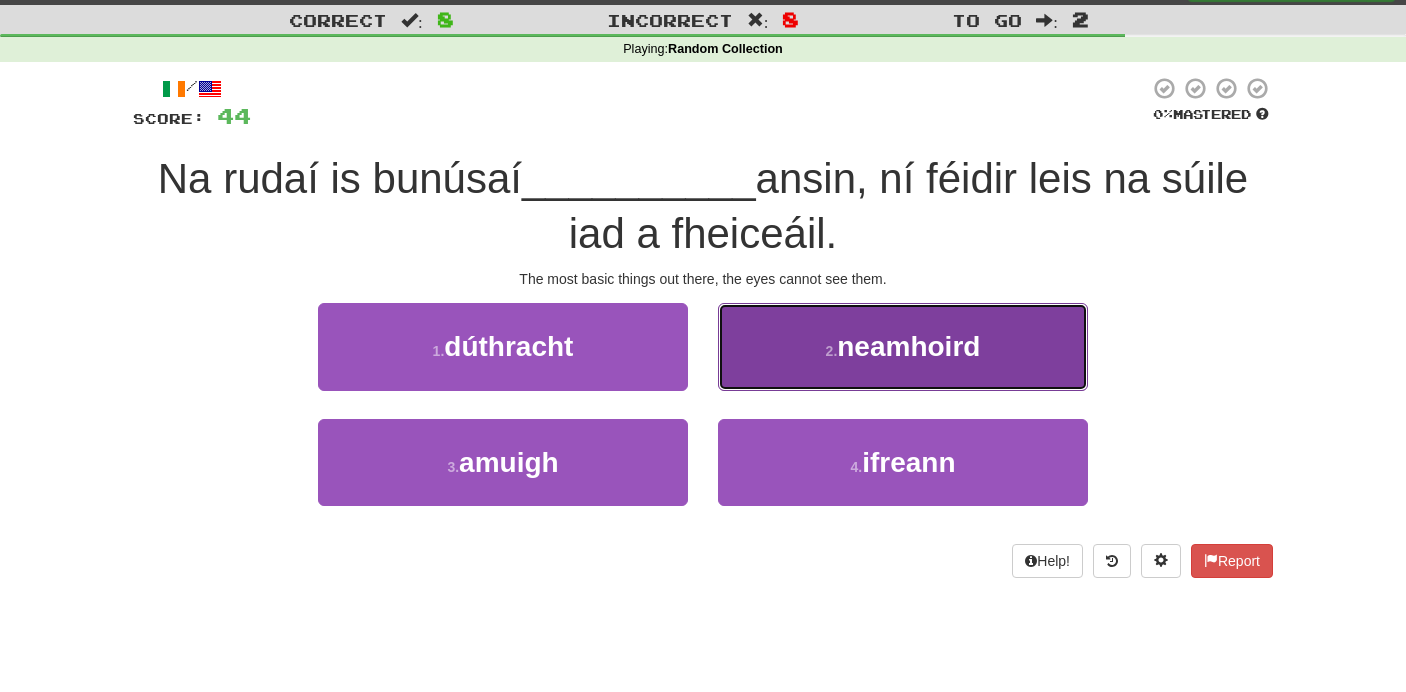 click on "neamhoird" at bounding box center (908, 346) 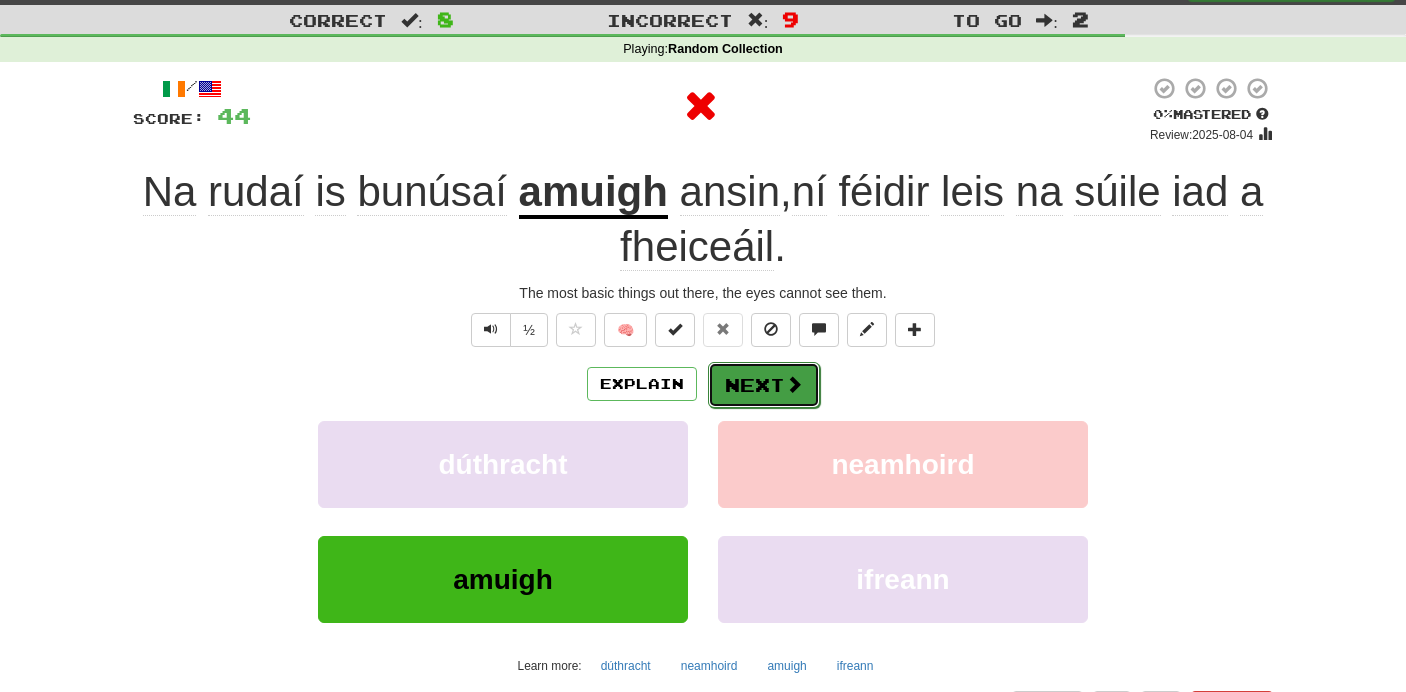 click on "Next" at bounding box center (764, 385) 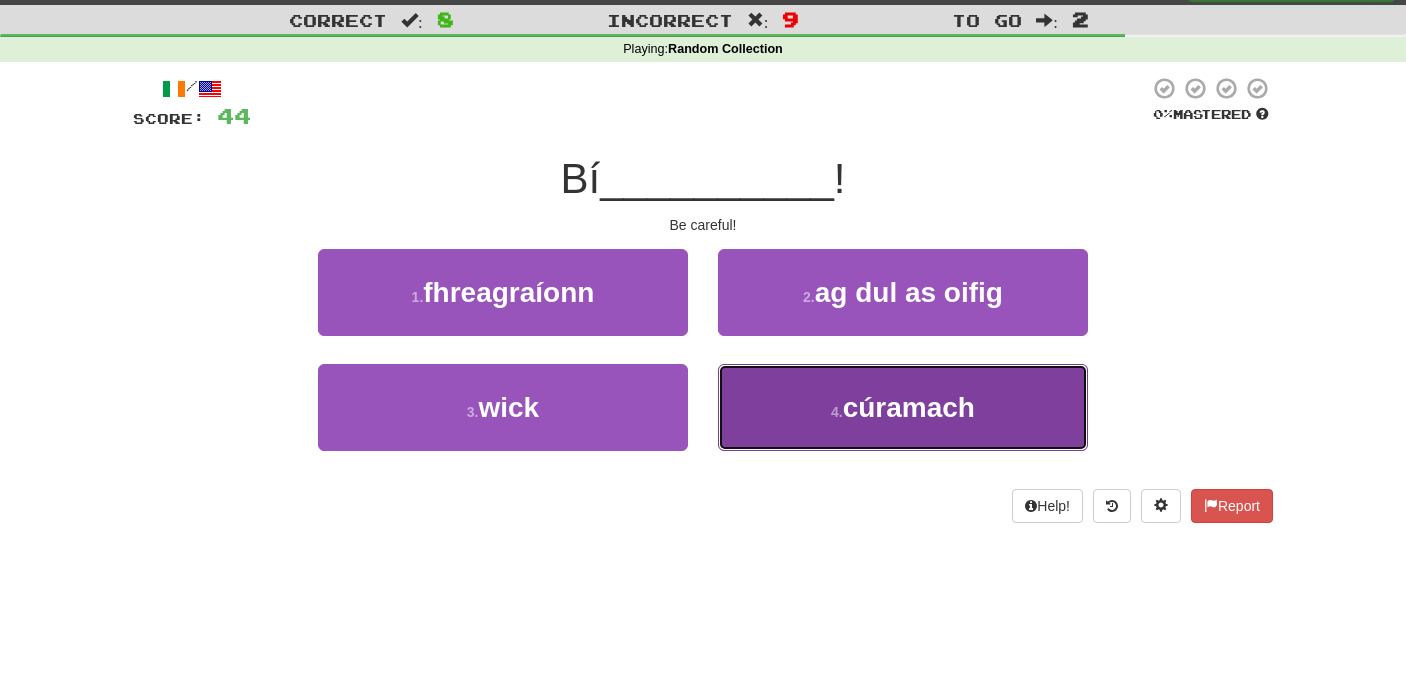 click on "4 .  cúramach" at bounding box center (903, 407) 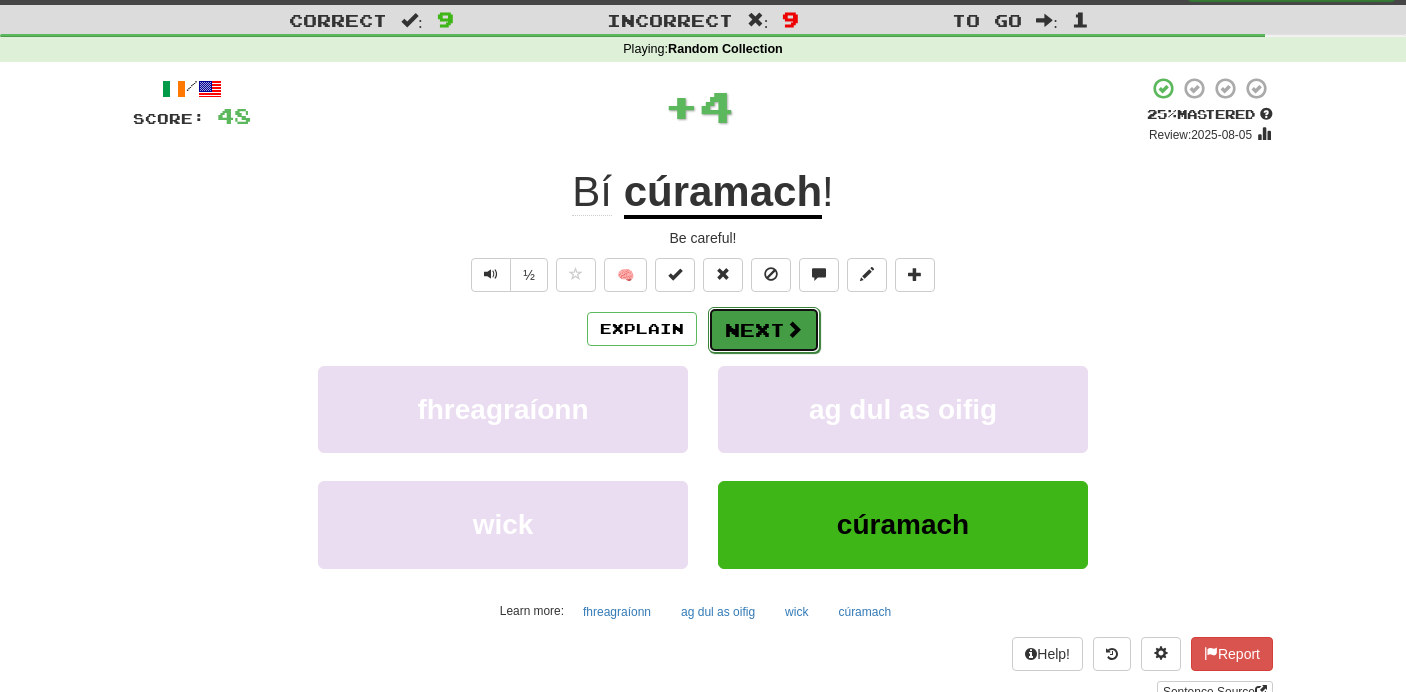 click at bounding box center [794, 329] 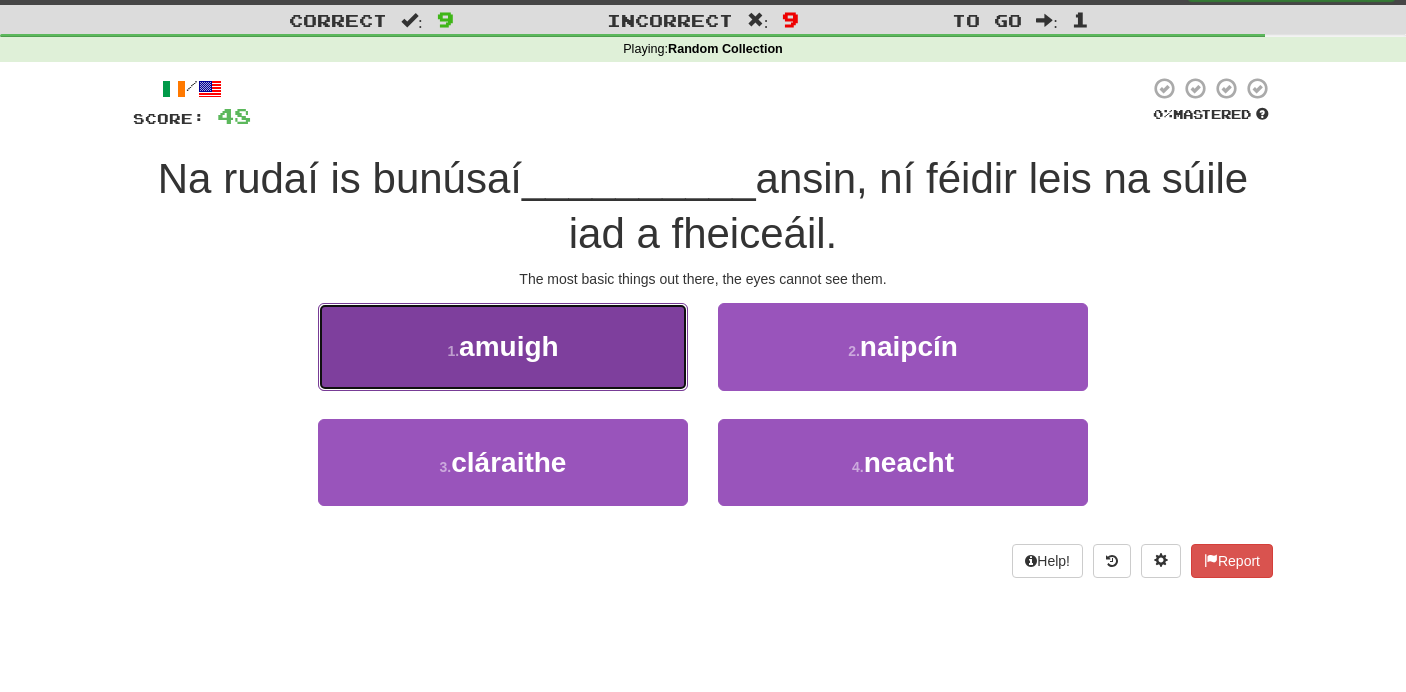 click on "1 .  amuigh" at bounding box center (503, 346) 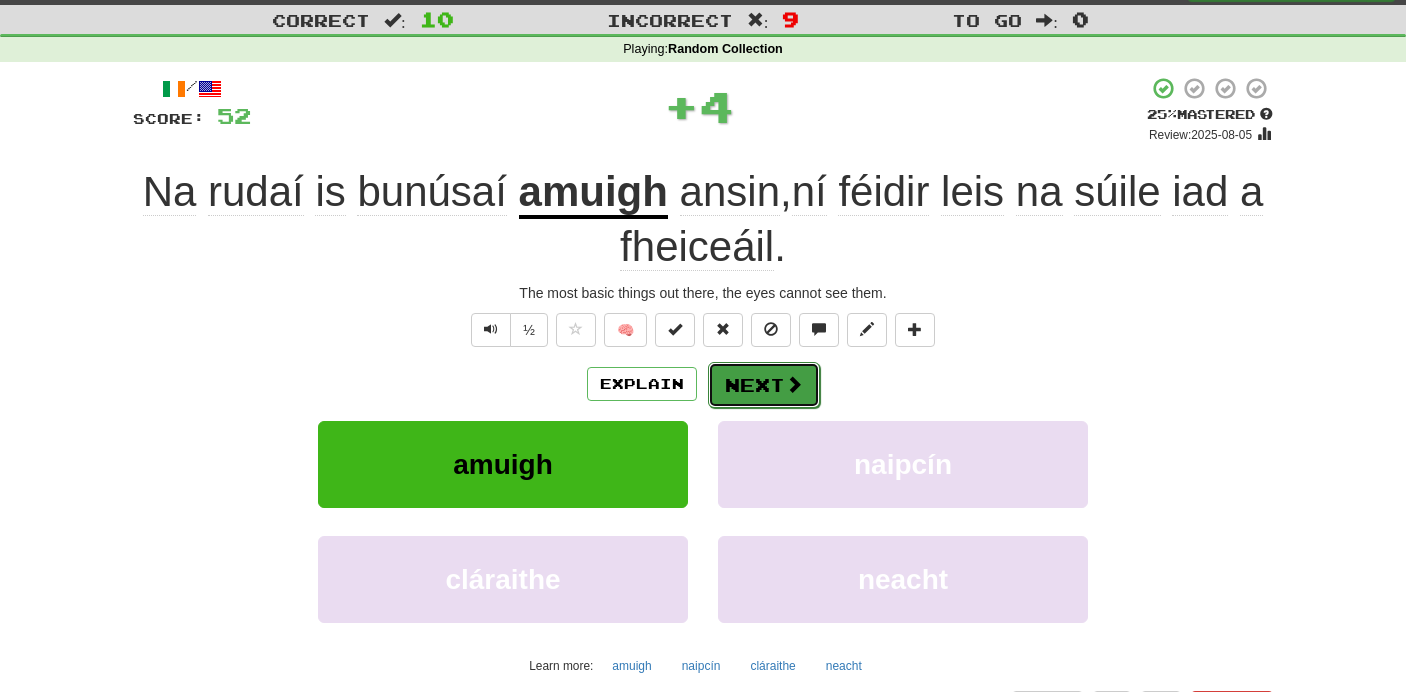 click on "Next" at bounding box center [764, 385] 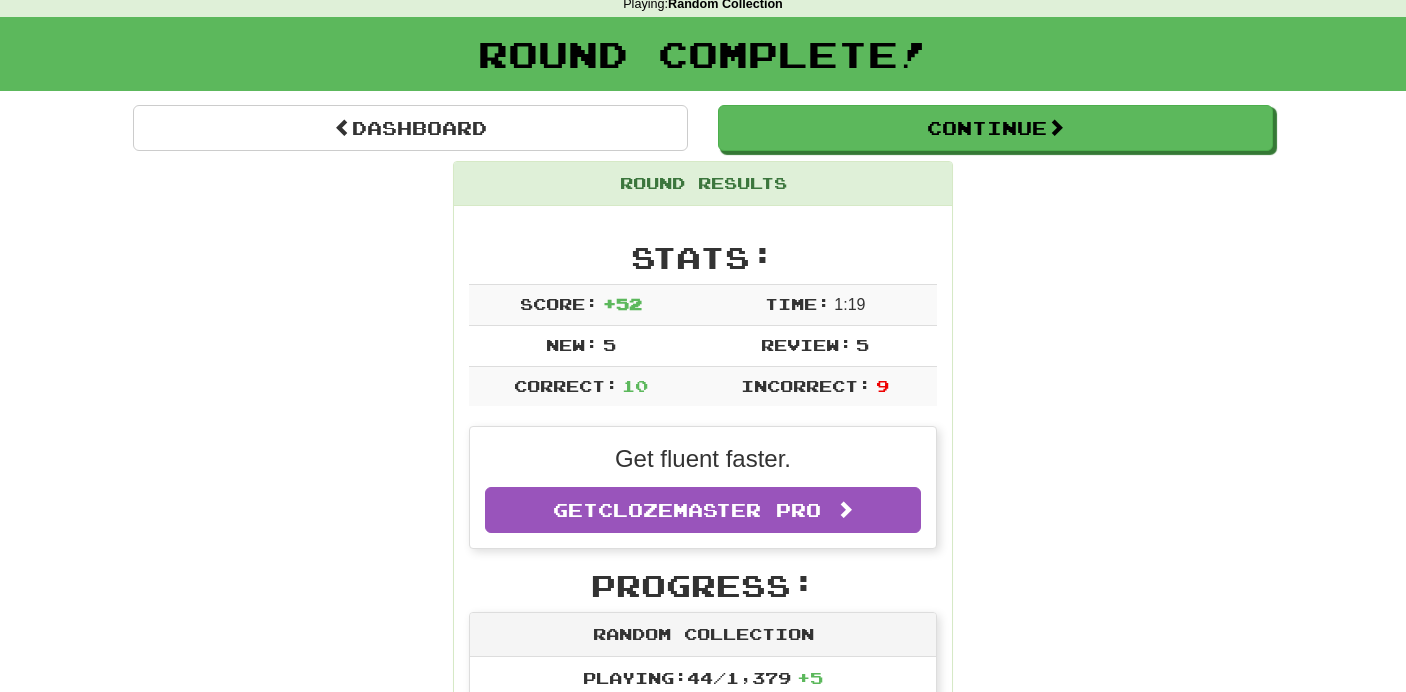 scroll, scrollTop: 104, scrollLeft: 0, axis: vertical 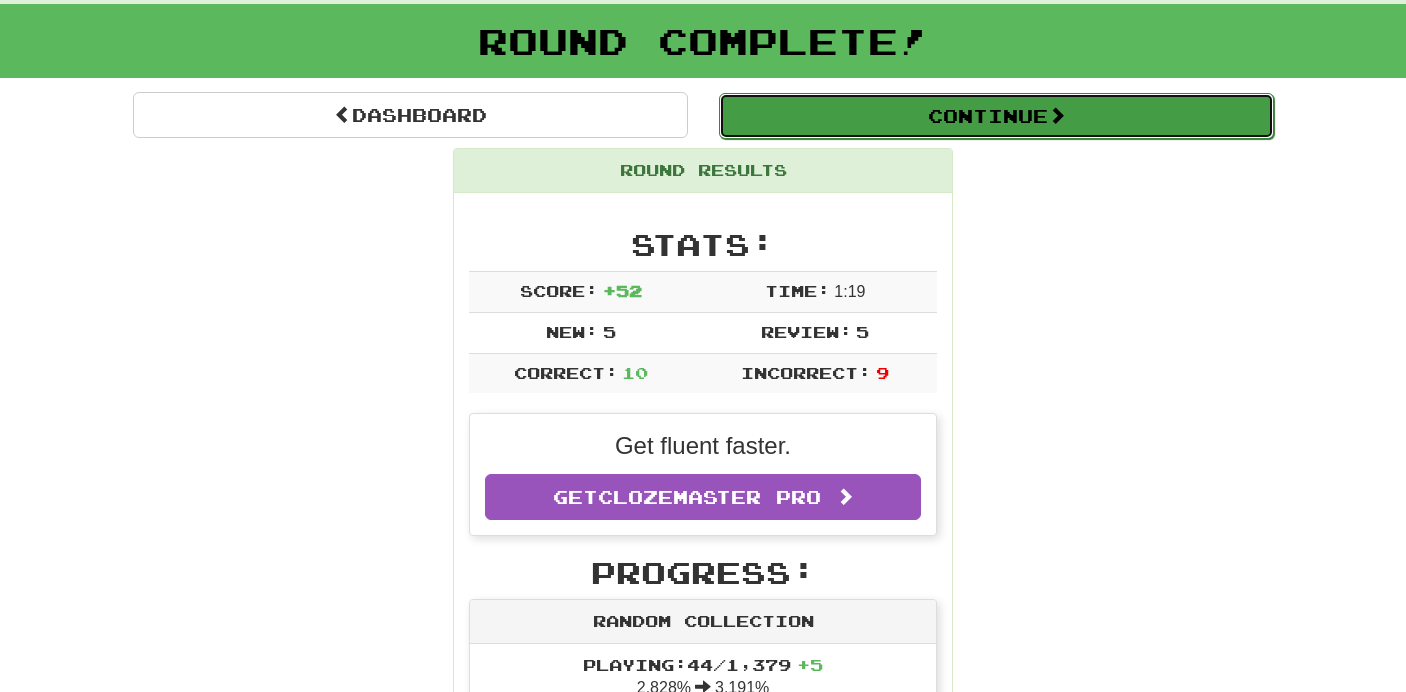 click on "Continue" at bounding box center [996, 116] 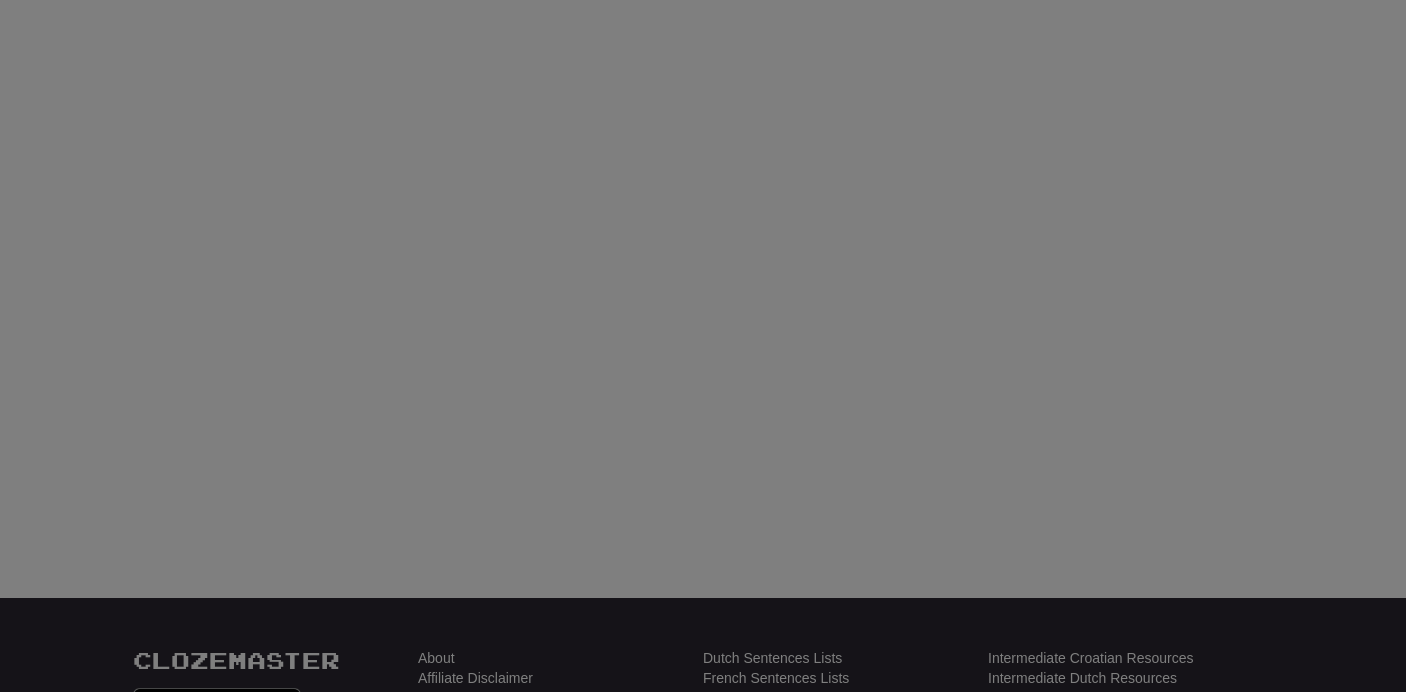 scroll, scrollTop: 104, scrollLeft: 0, axis: vertical 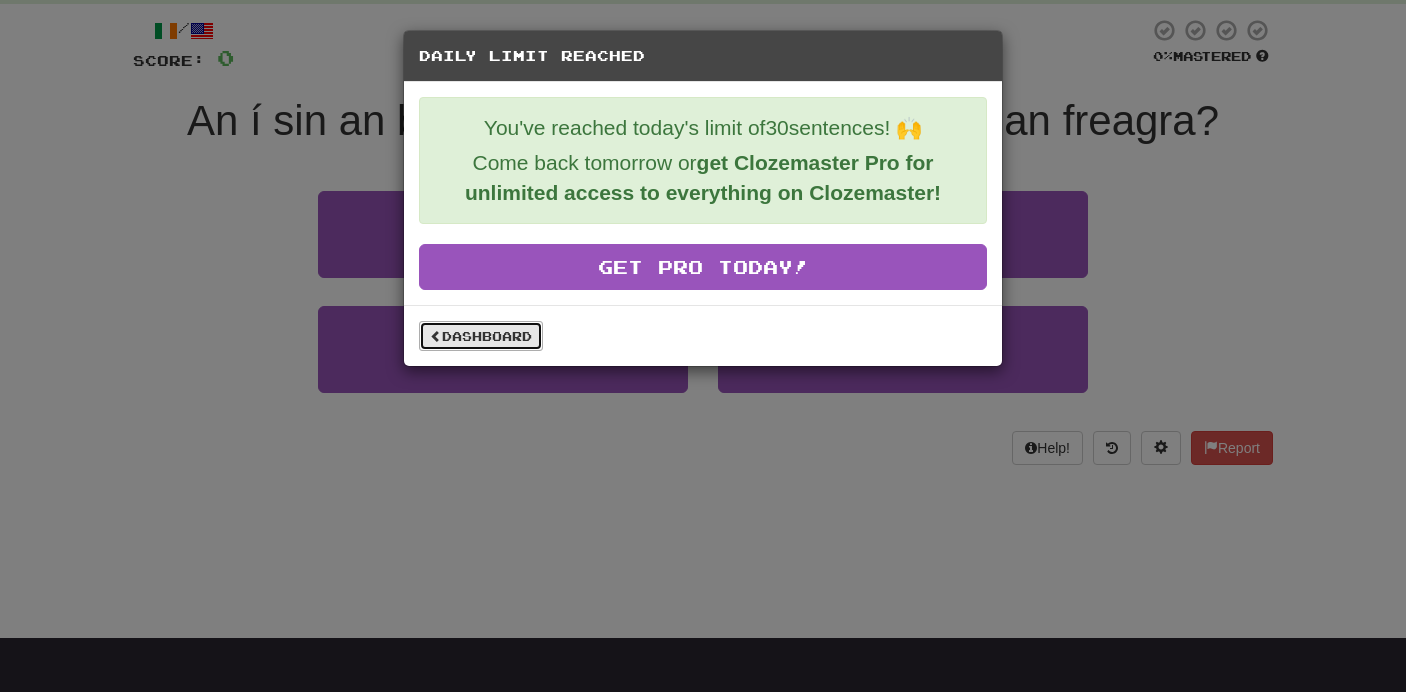 click on "Dashboard" at bounding box center (481, 336) 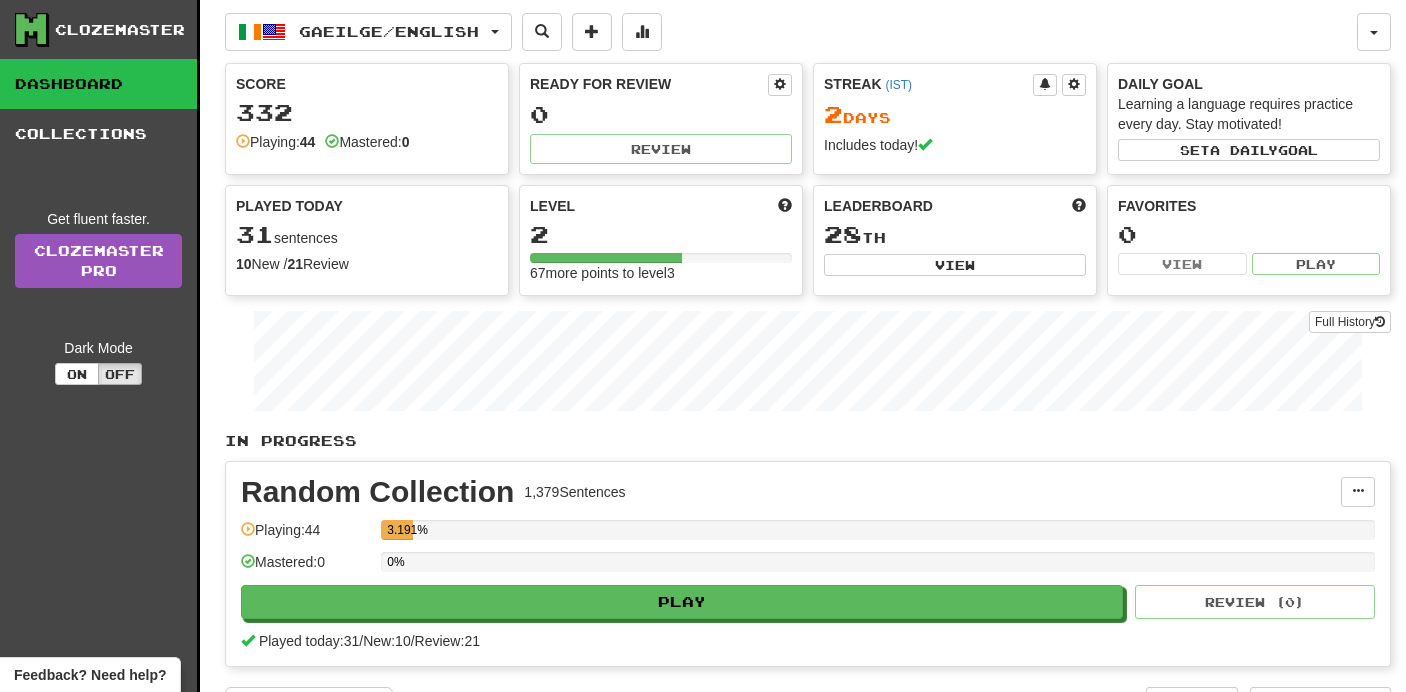 scroll, scrollTop: 0, scrollLeft: 0, axis: both 